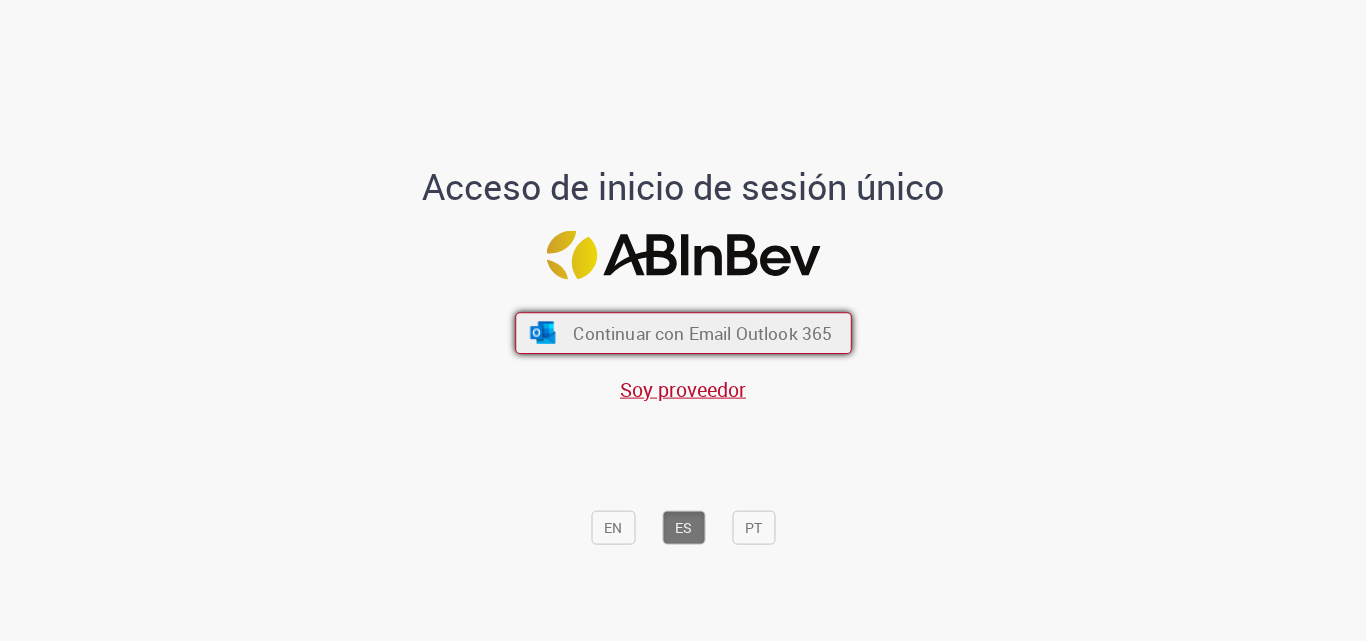 scroll, scrollTop: 0, scrollLeft: 0, axis: both 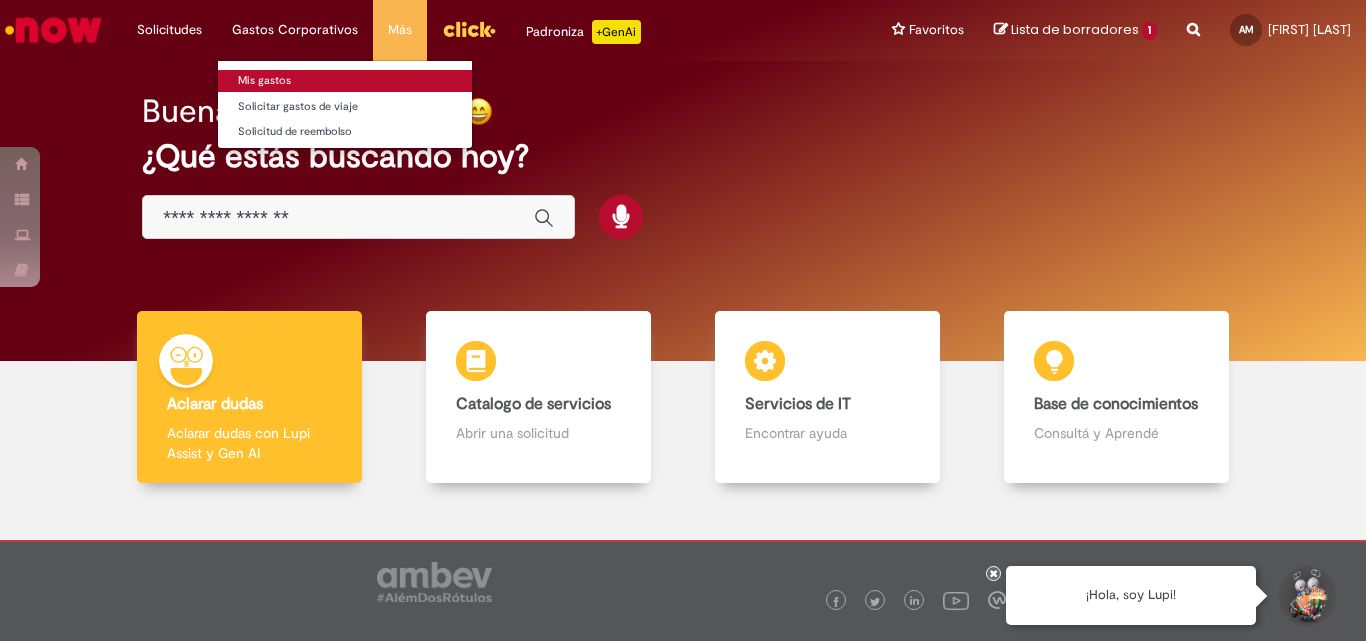 click on "Mis gastos" at bounding box center (345, 81) 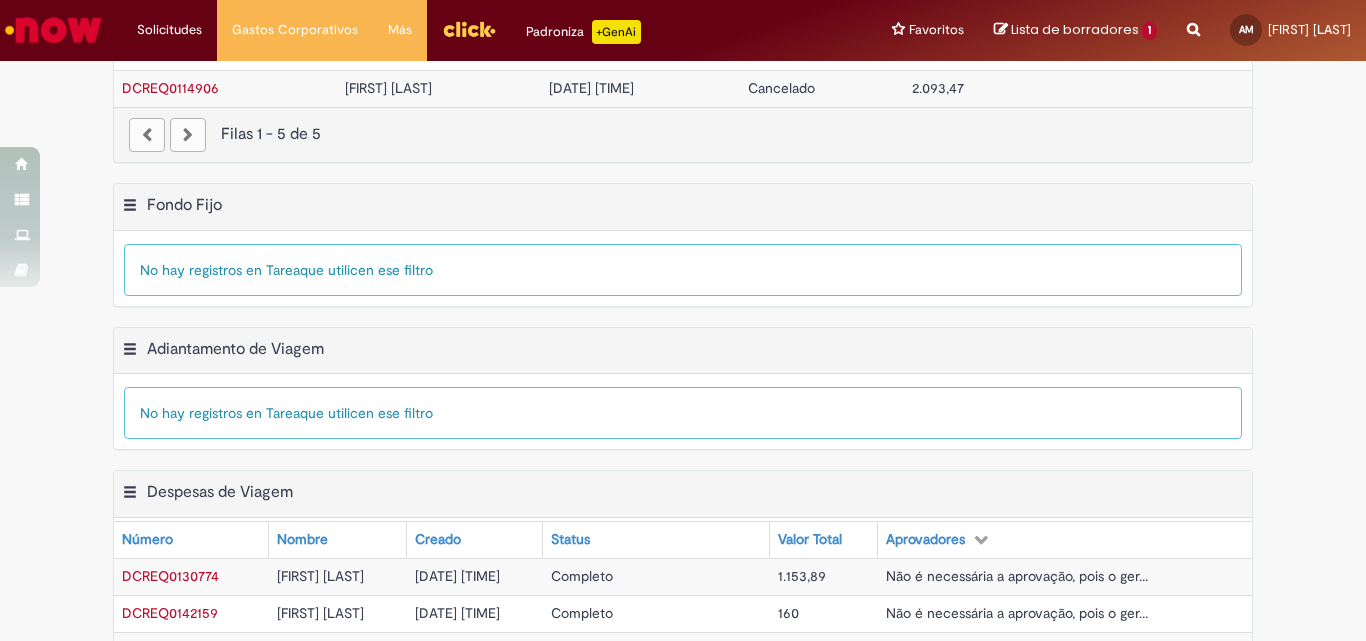 scroll, scrollTop: 451, scrollLeft: 0, axis: vertical 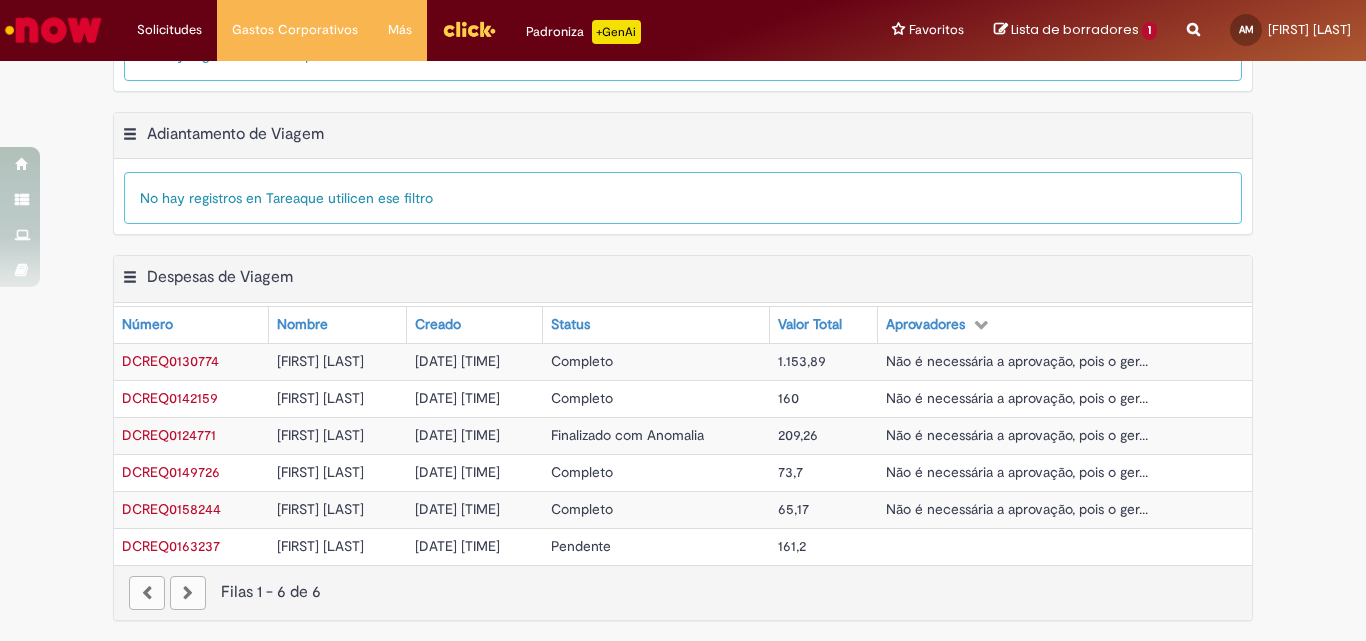 click on "[NAME] [LAST] [LAST]" at bounding box center [320, 546] 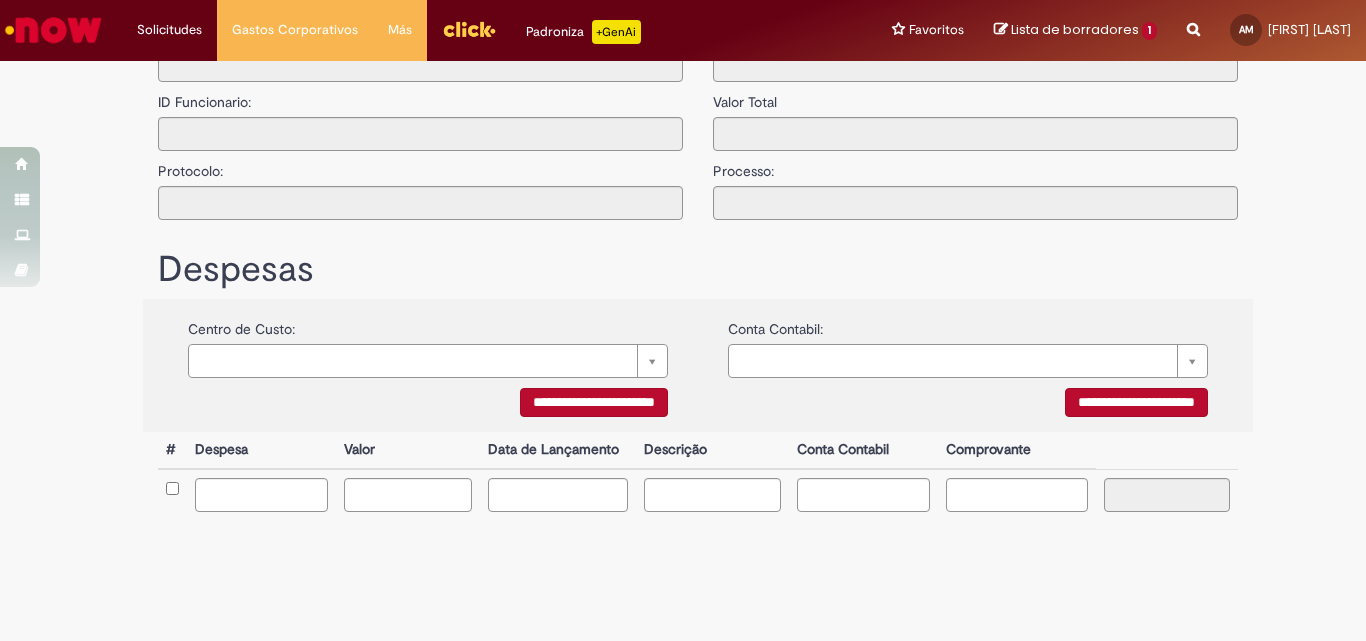 type on "**********" 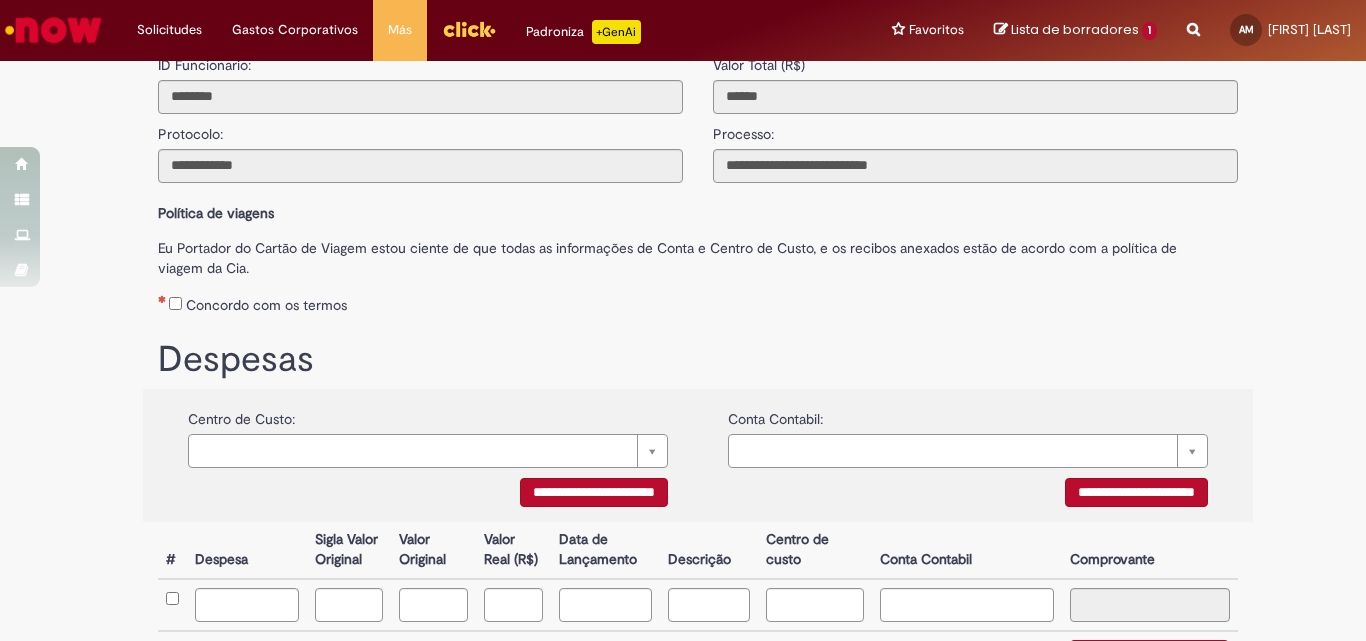 scroll, scrollTop: 300, scrollLeft: 0, axis: vertical 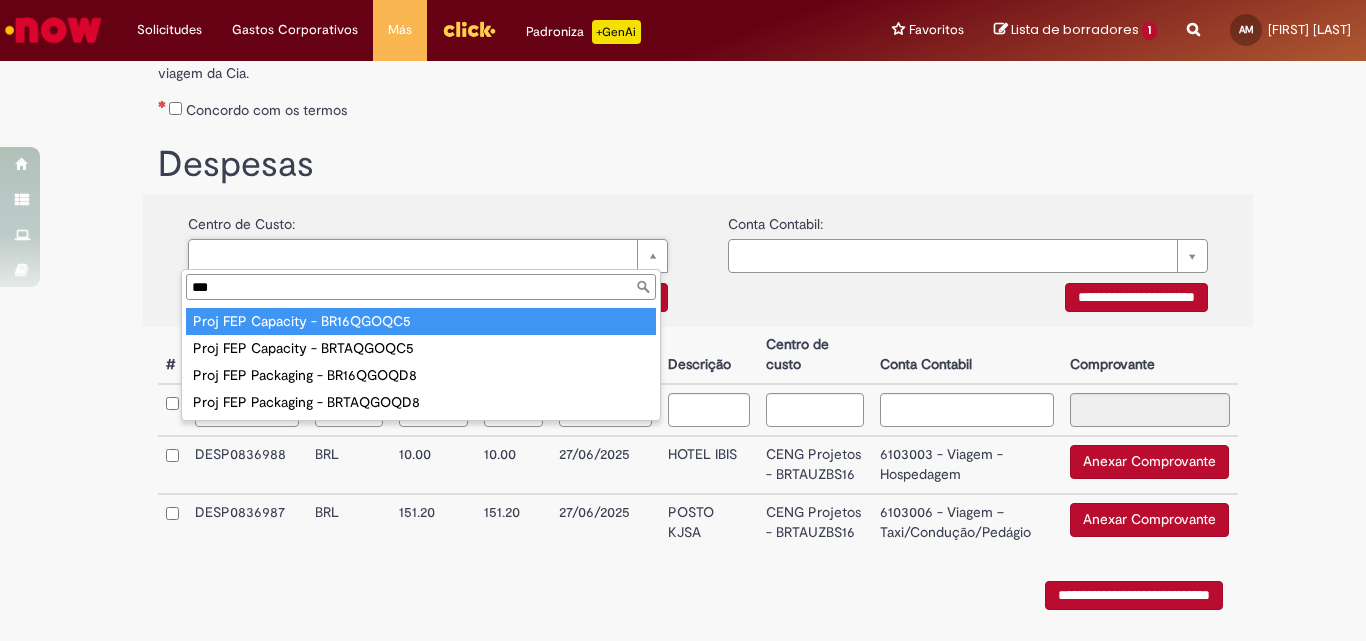 type on "***" 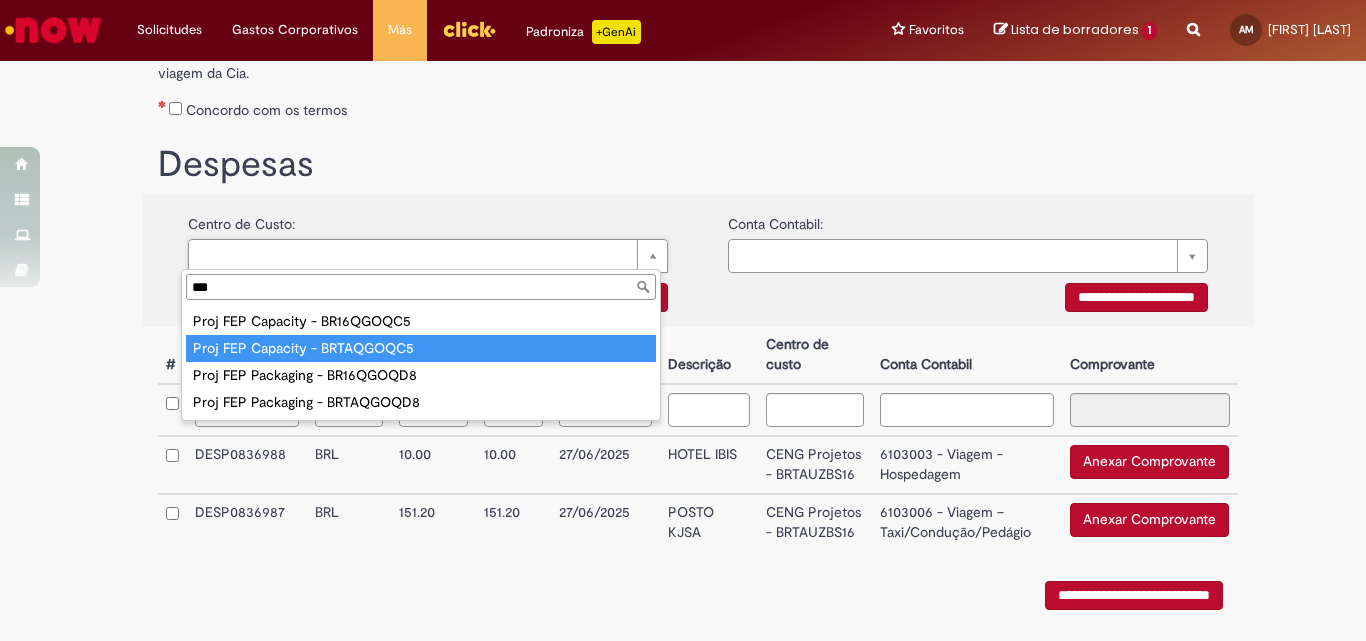 type on "**********" 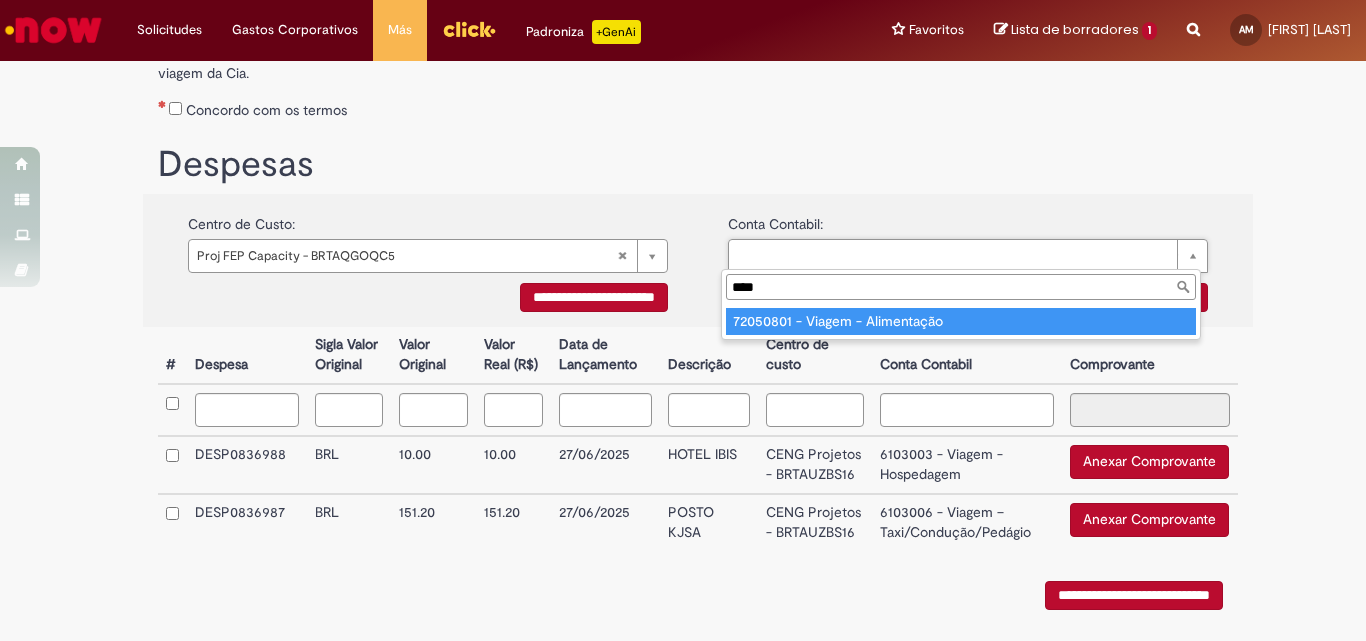 type on "****" 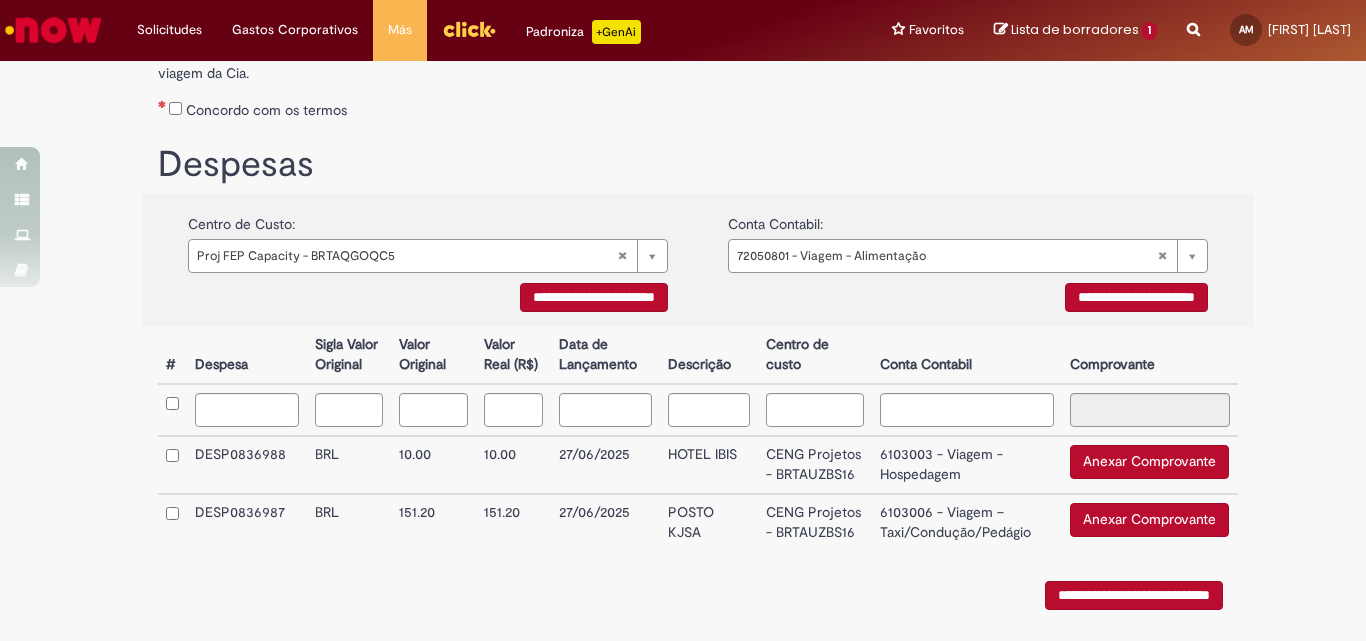 click on "**********" at bounding box center [1136, 297] 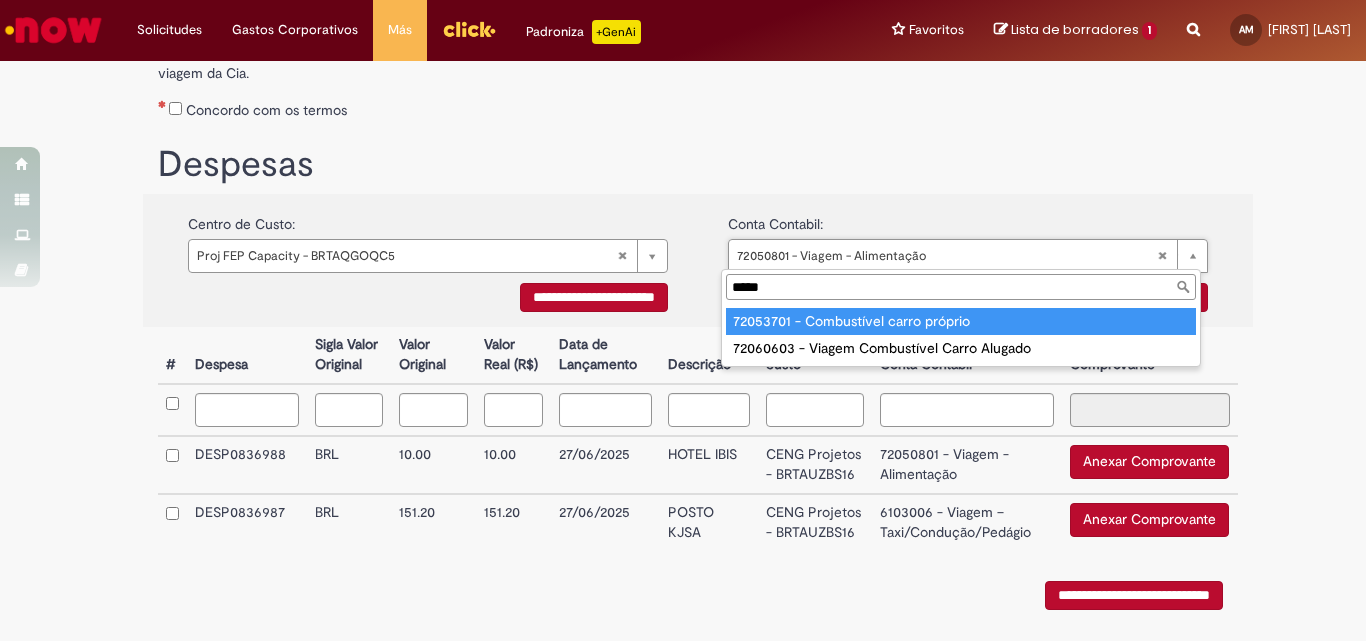 type on "*****" 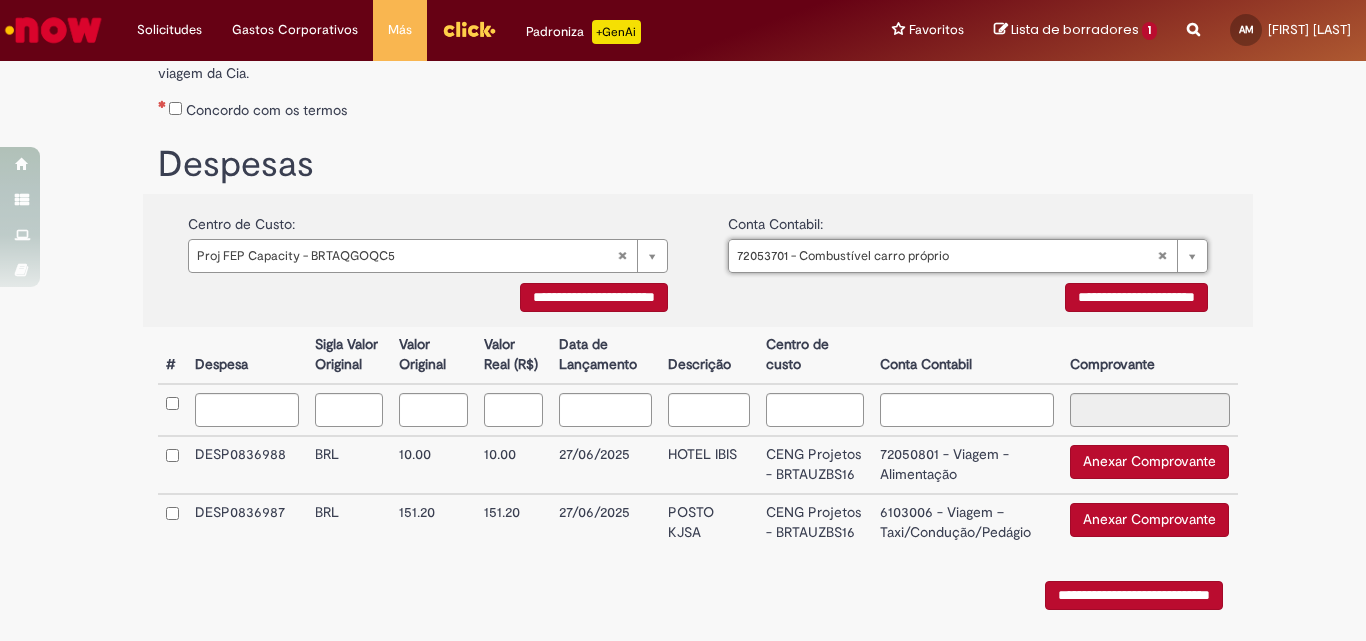 click at bounding box center (172, 522) 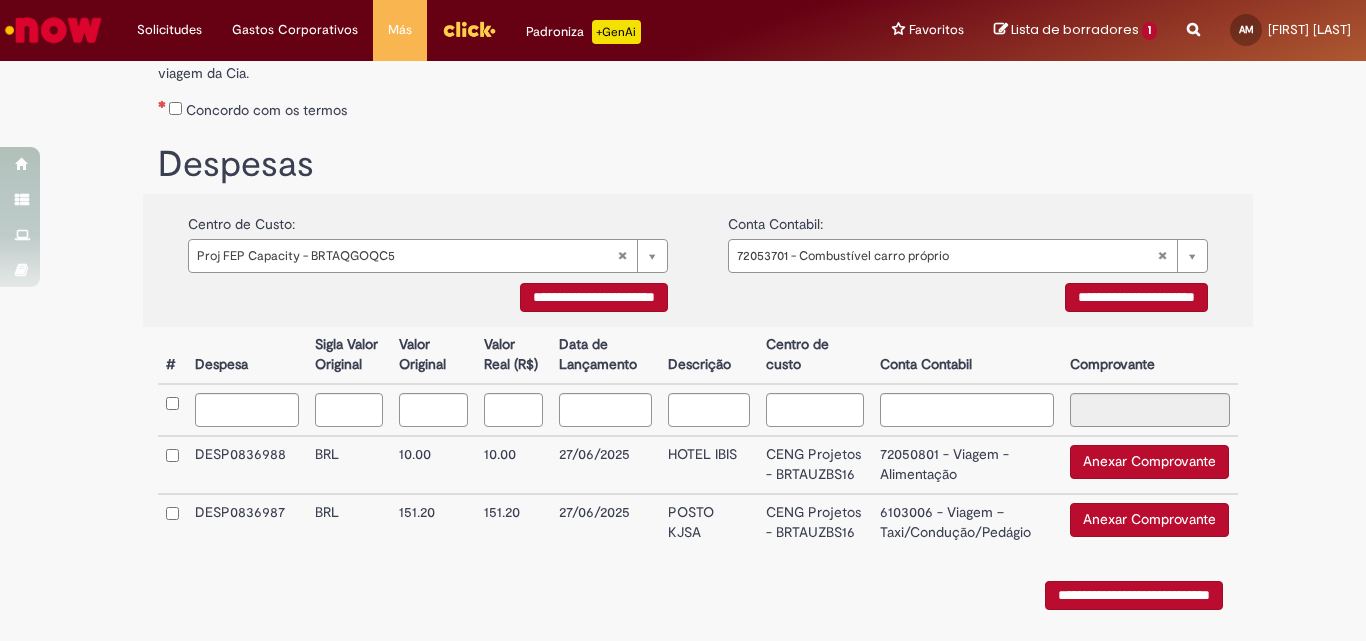 click on "**********" at bounding box center (1136, 297) 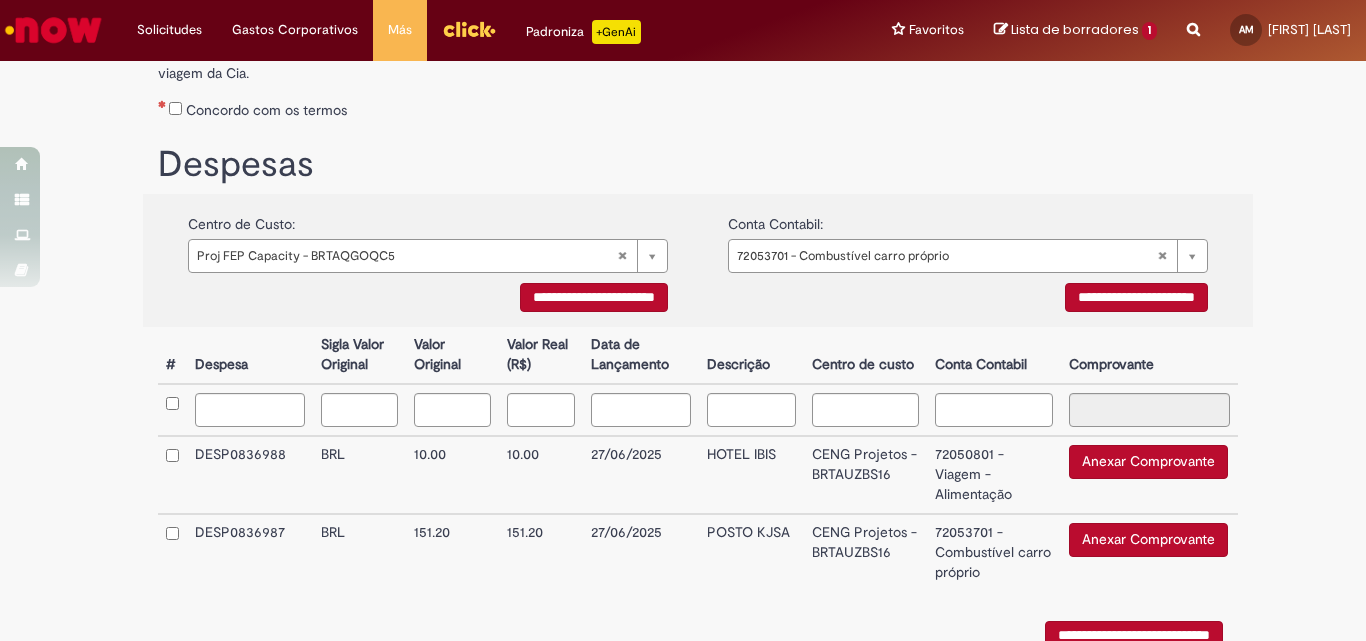 click on "Anexar Comprovante" at bounding box center (1148, 462) 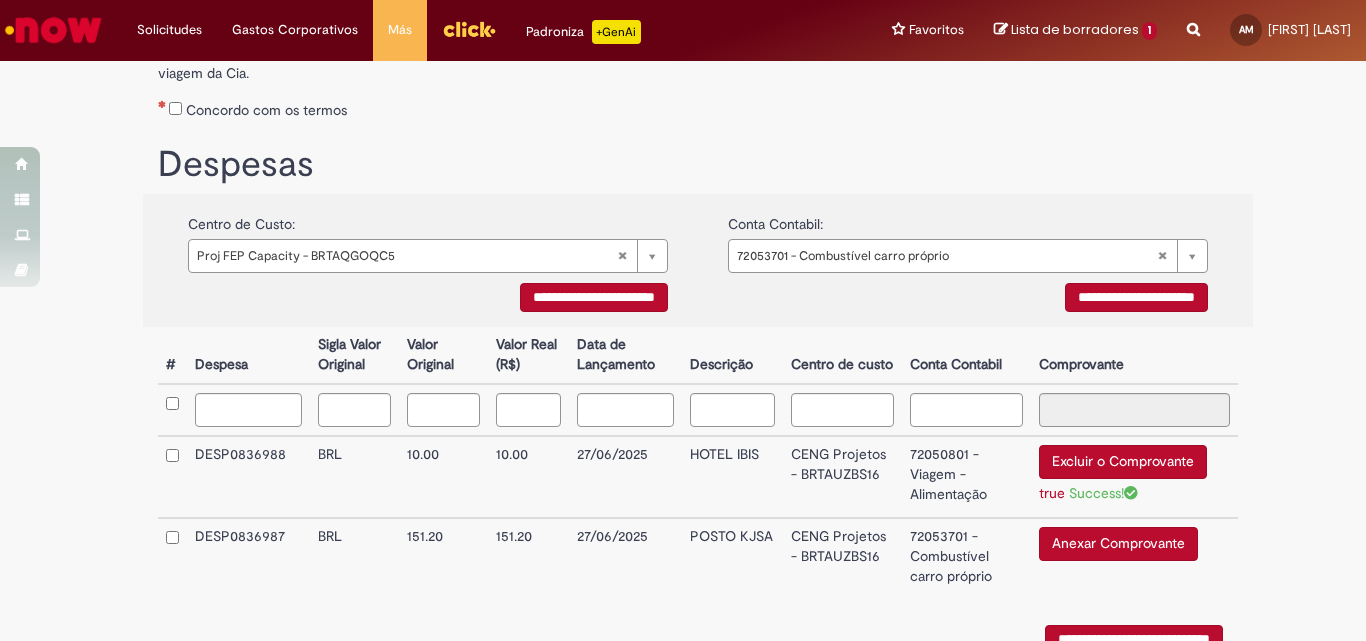 click on "Anexar Comprovante" at bounding box center [1118, 544] 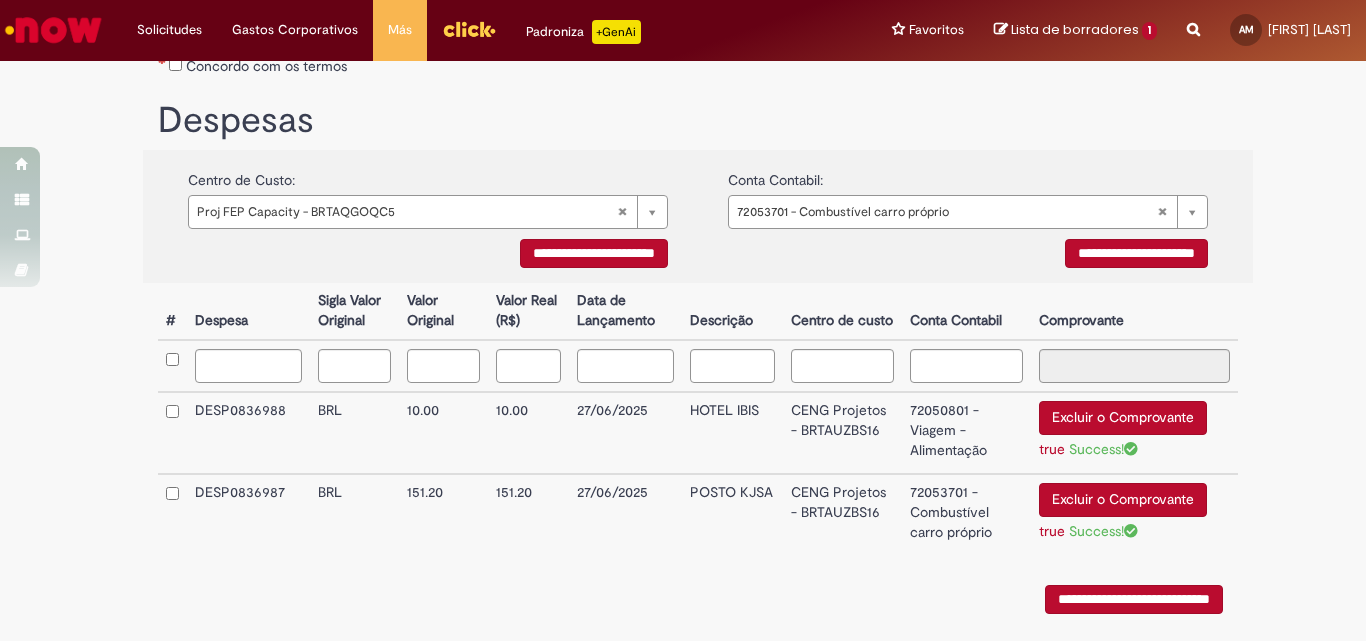 scroll, scrollTop: 413, scrollLeft: 0, axis: vertical 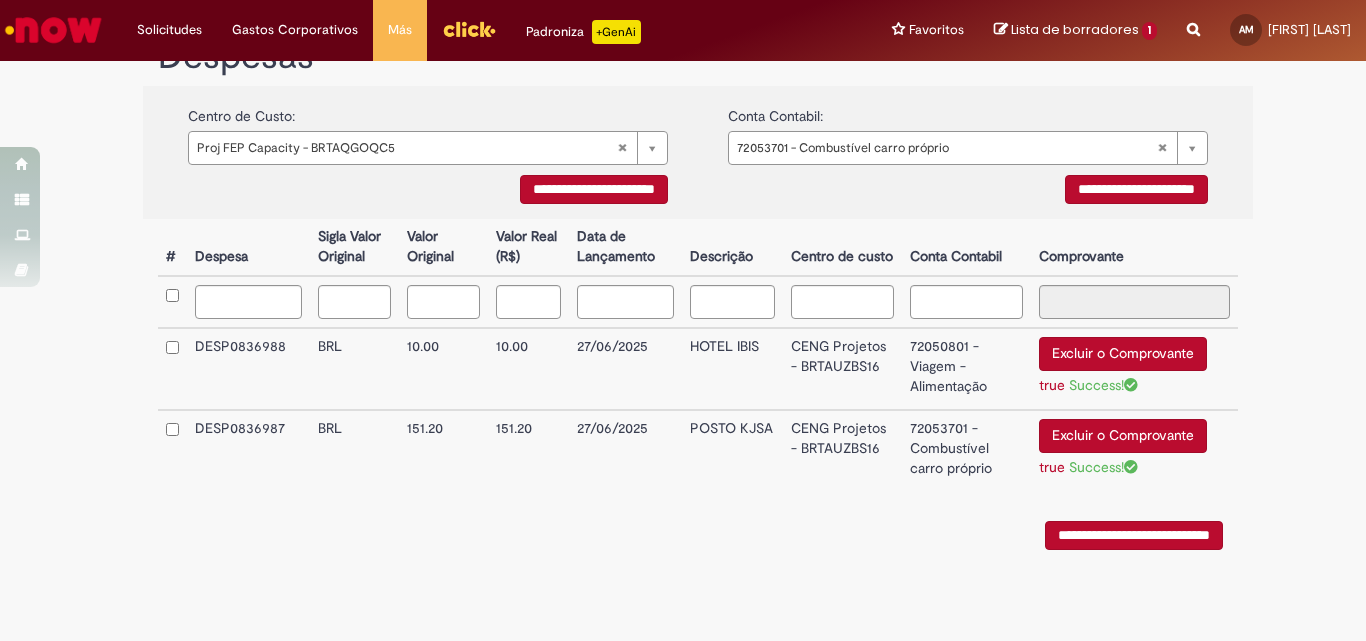 click on "**********" at bounding box center (1134, 535) 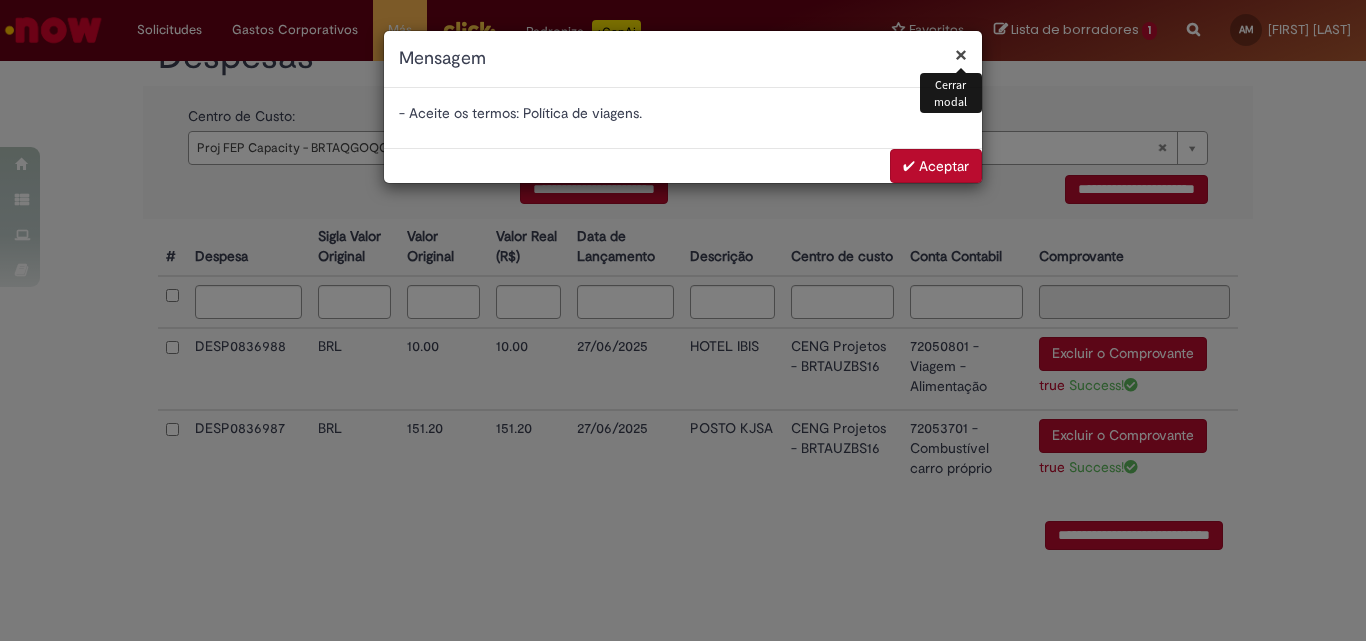 click on "✔ Aceptar" at bounding box center [936, 166] 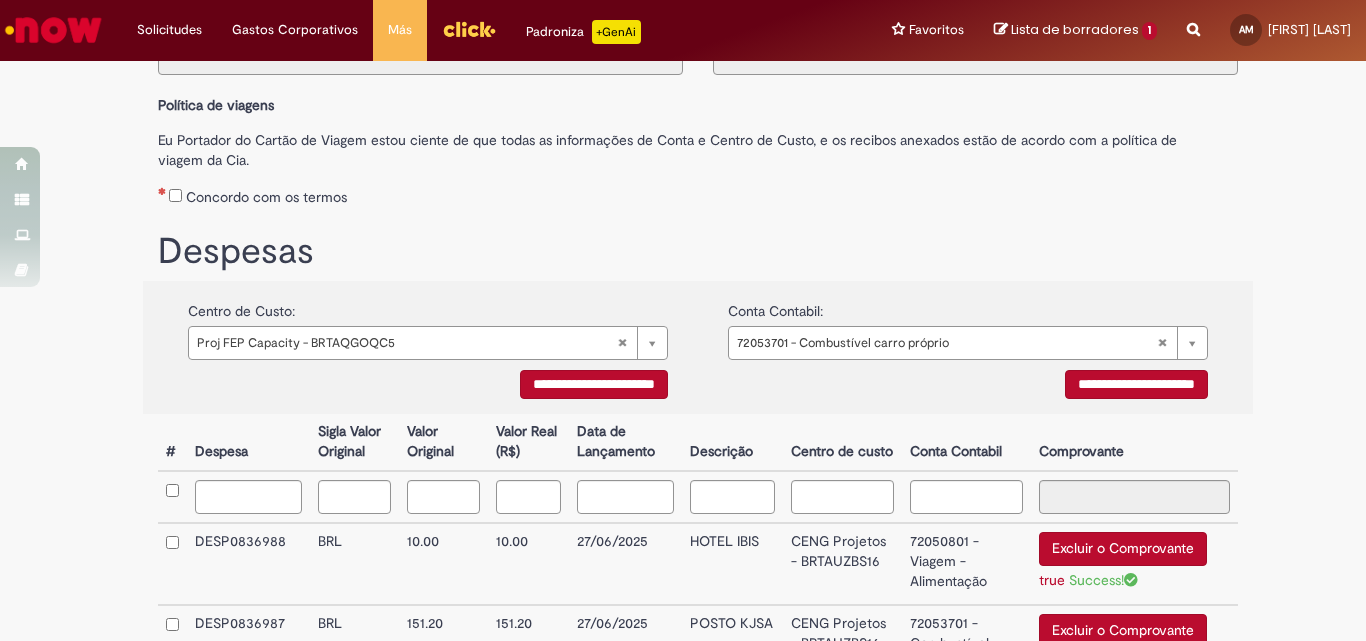 scroll, scrollTop: 113, scrollLeft: 0, axis: vertical 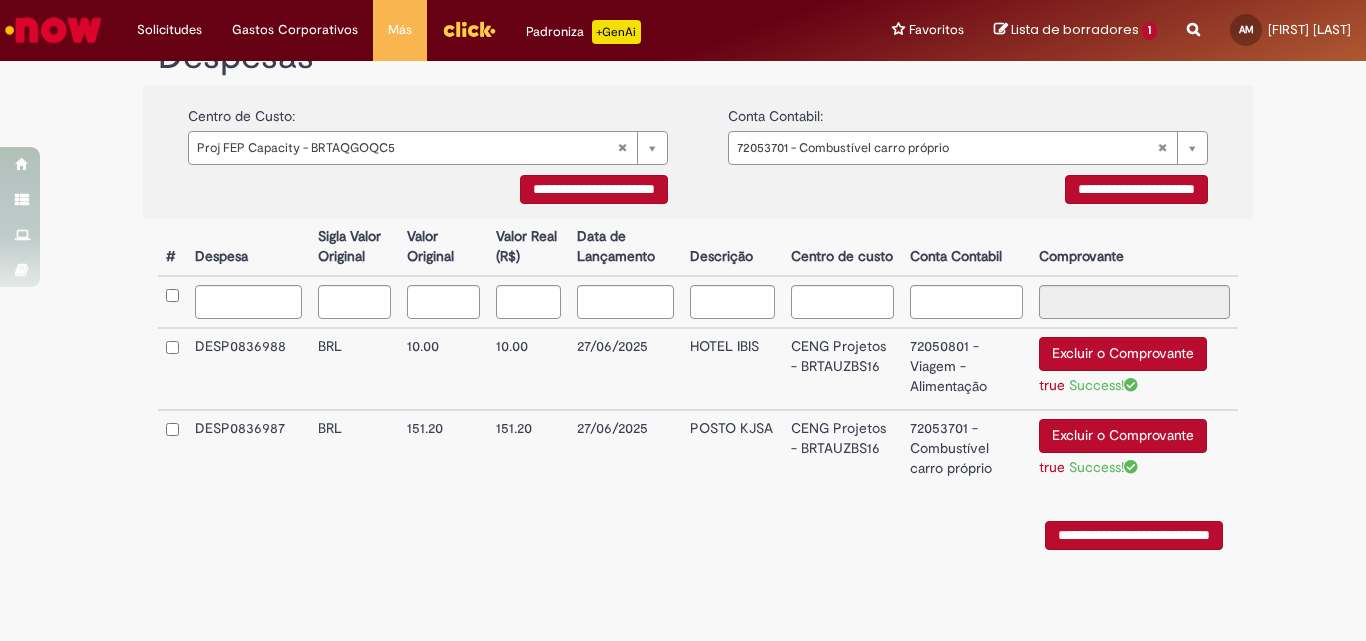 click on "**********" at bounding box center [1134, 535] 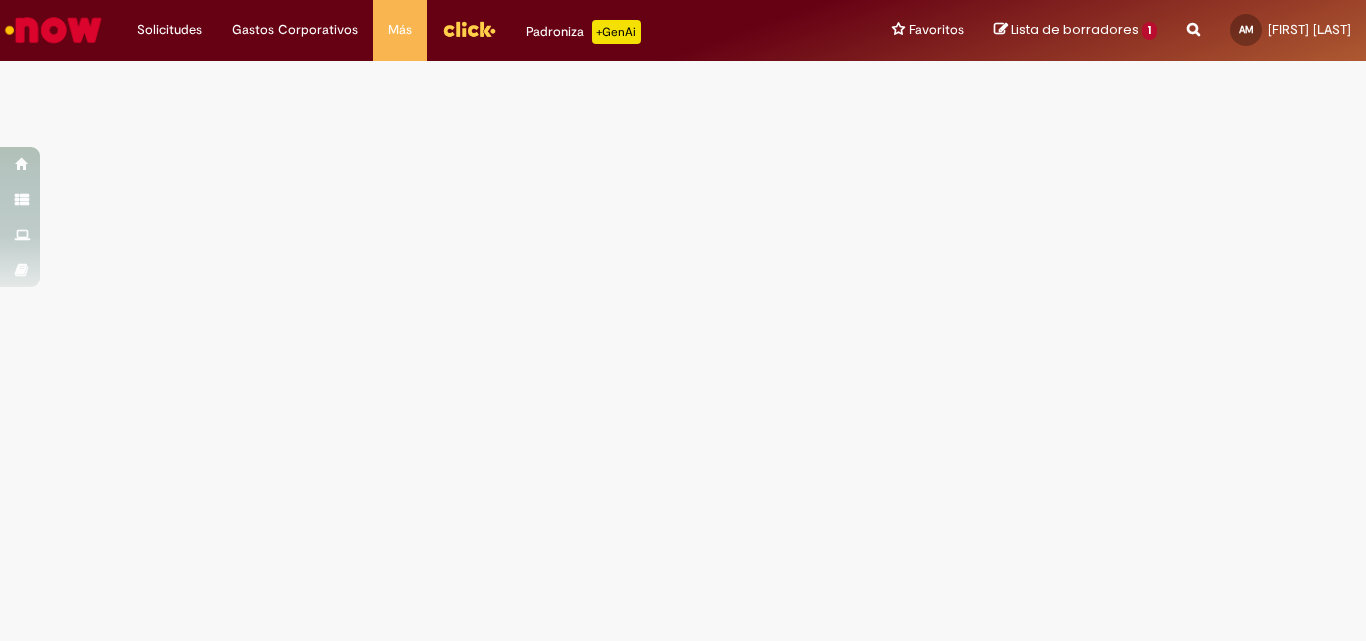 scroll, scrollTop: 0, scrollLeft: 0, axis: both 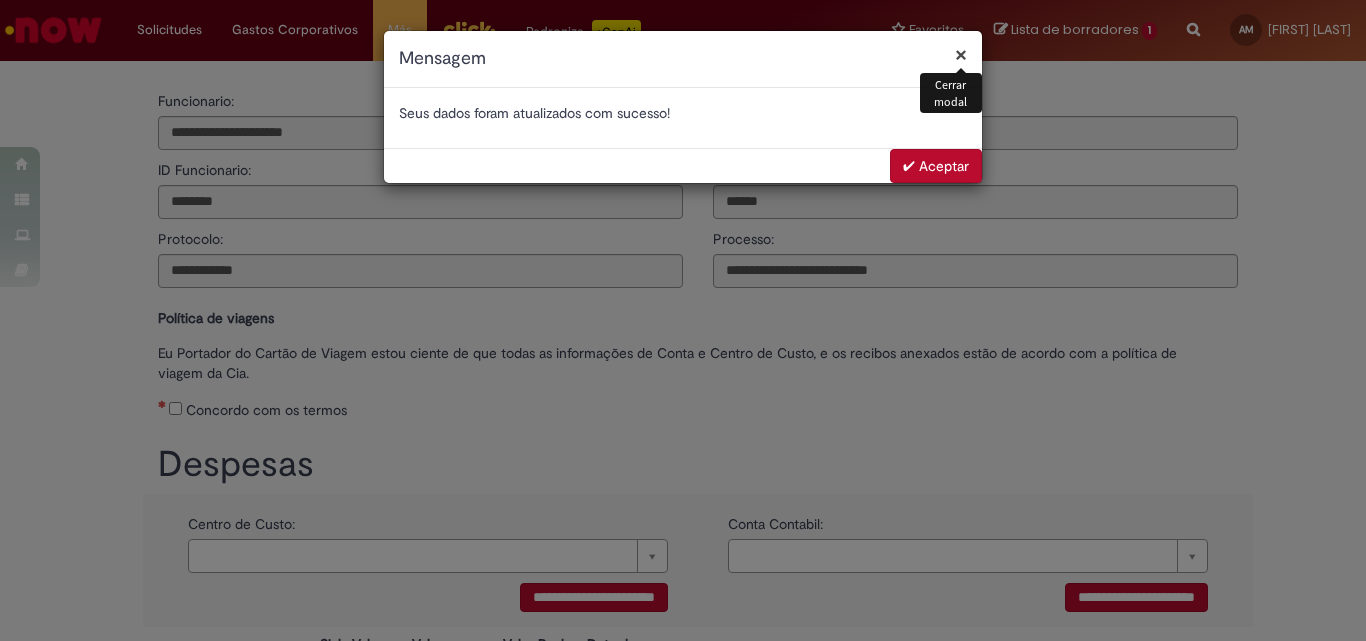 click on "✔ Aceptar" at bounding box center (936, 166) 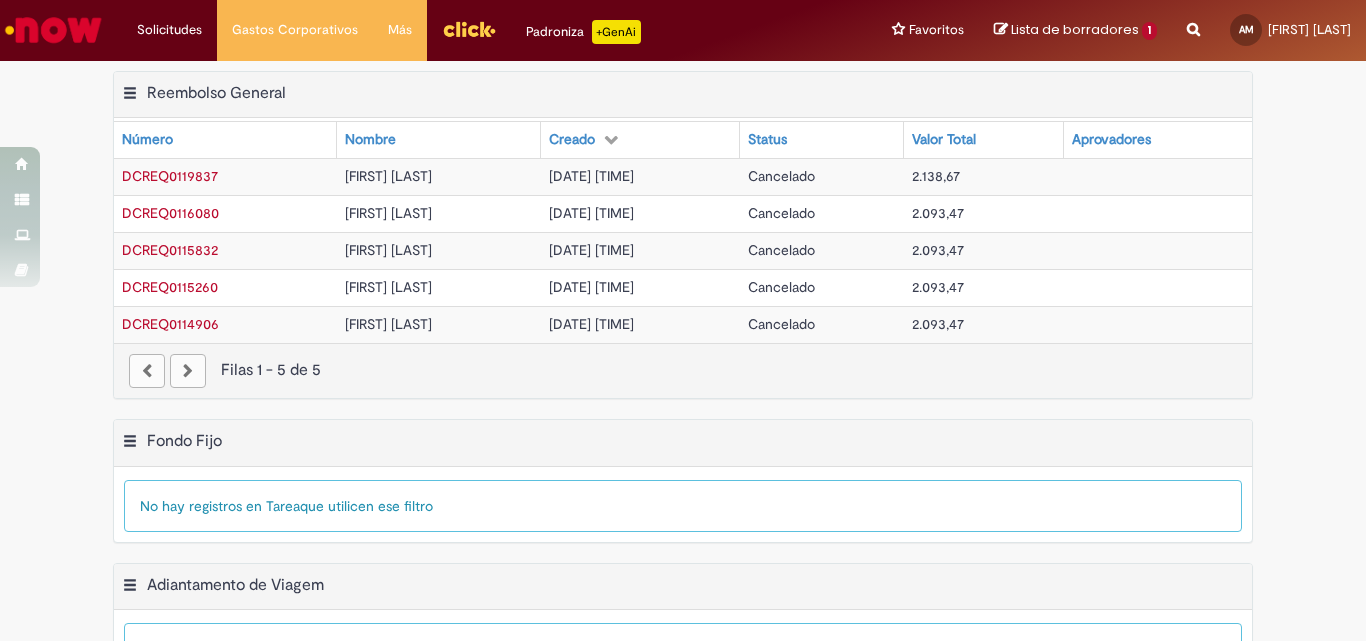 scroll, scrollTop: 0, scrollLeft: 0, axis: both 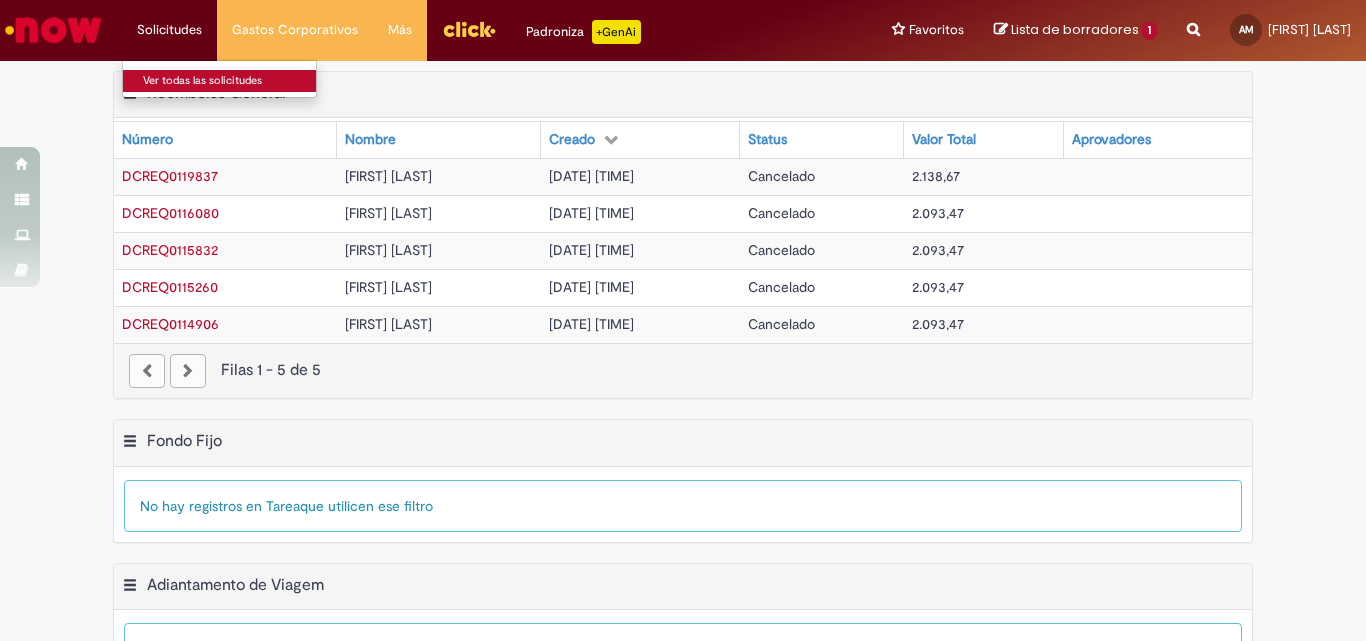 click on "Ver todas las solicitudes" at bounding box center (233, 81) 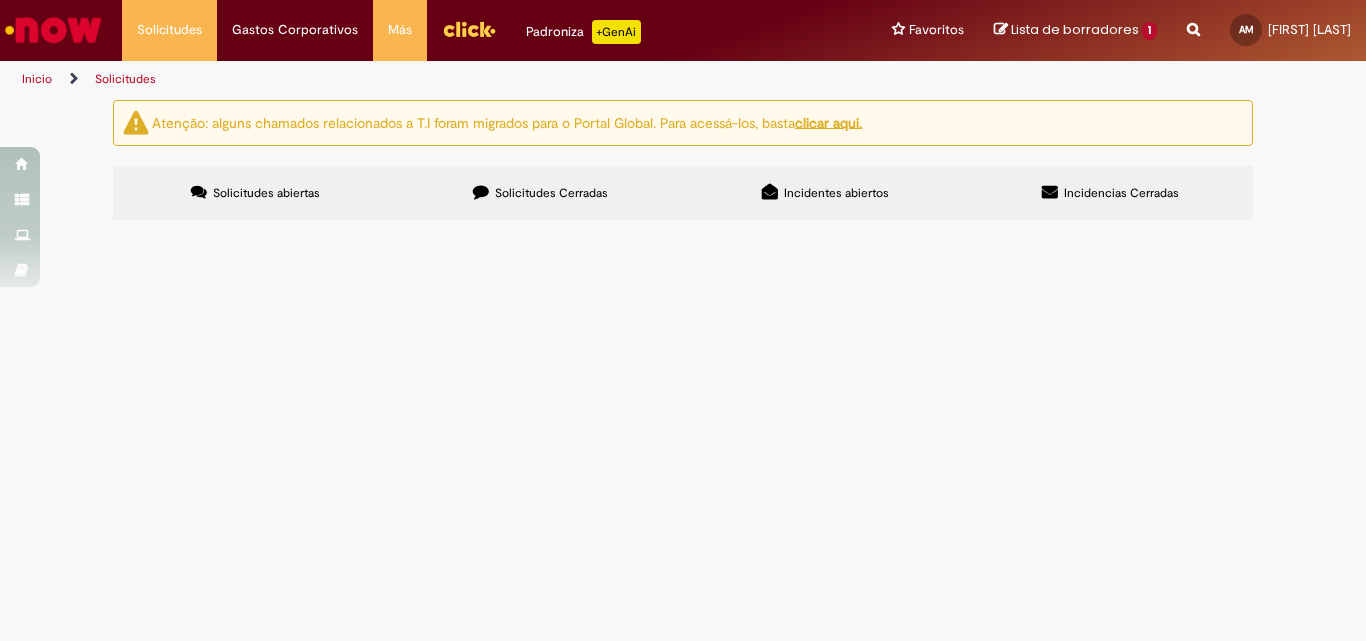 click at bounding box center (1193, 18) 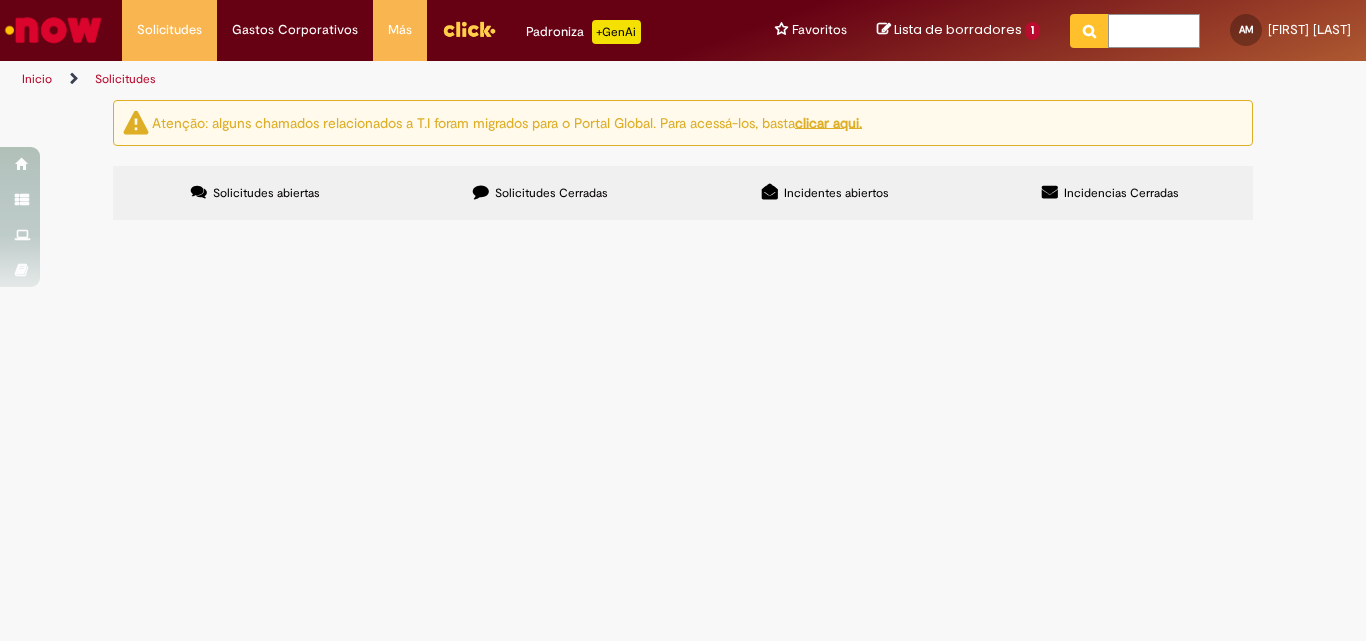 click at bounding box center [1154, 31] 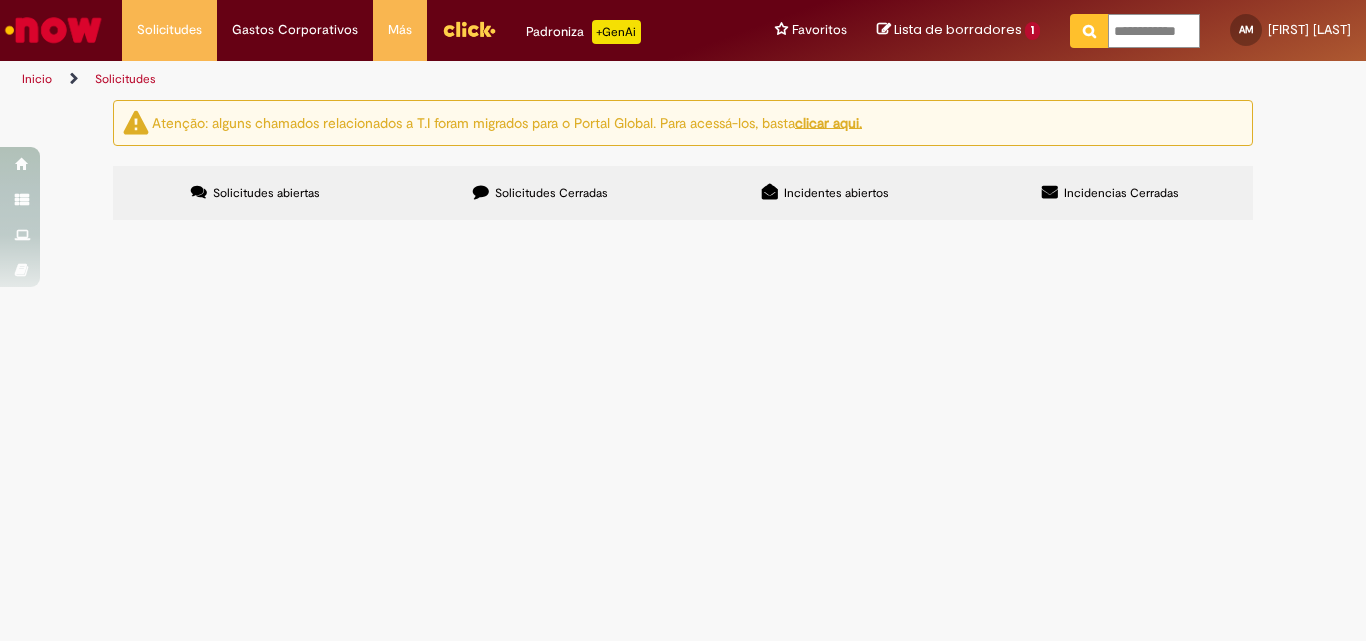 scroll, scrollTop: 0, scrollLeft: 19, axis: horizontal 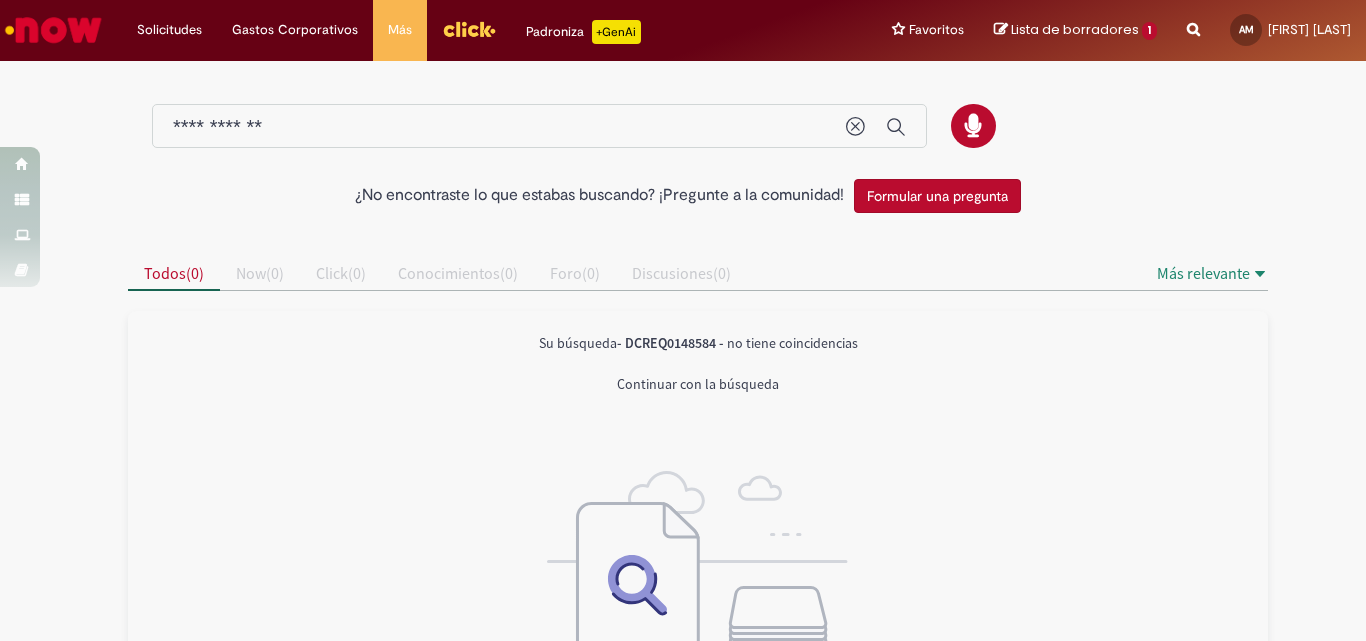 click at bounding box center [469, 30] 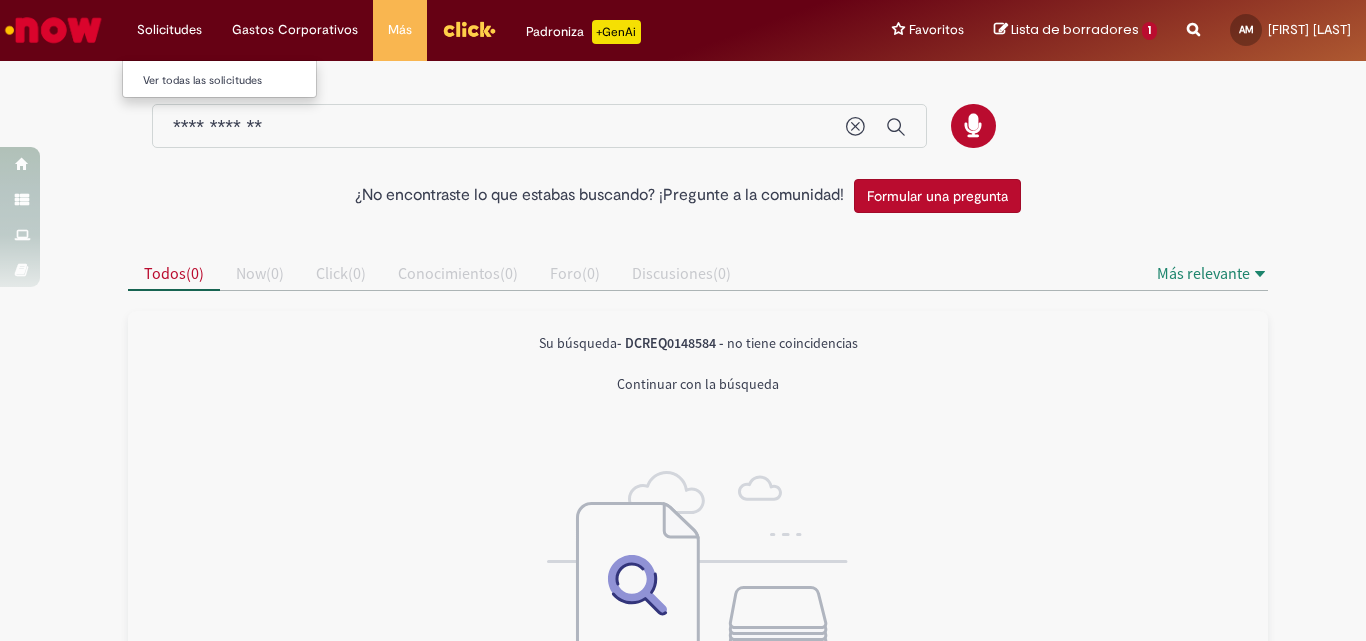 click on "Solicitudes
Ver todas las solicitudes" at bounding box center [169, 30] 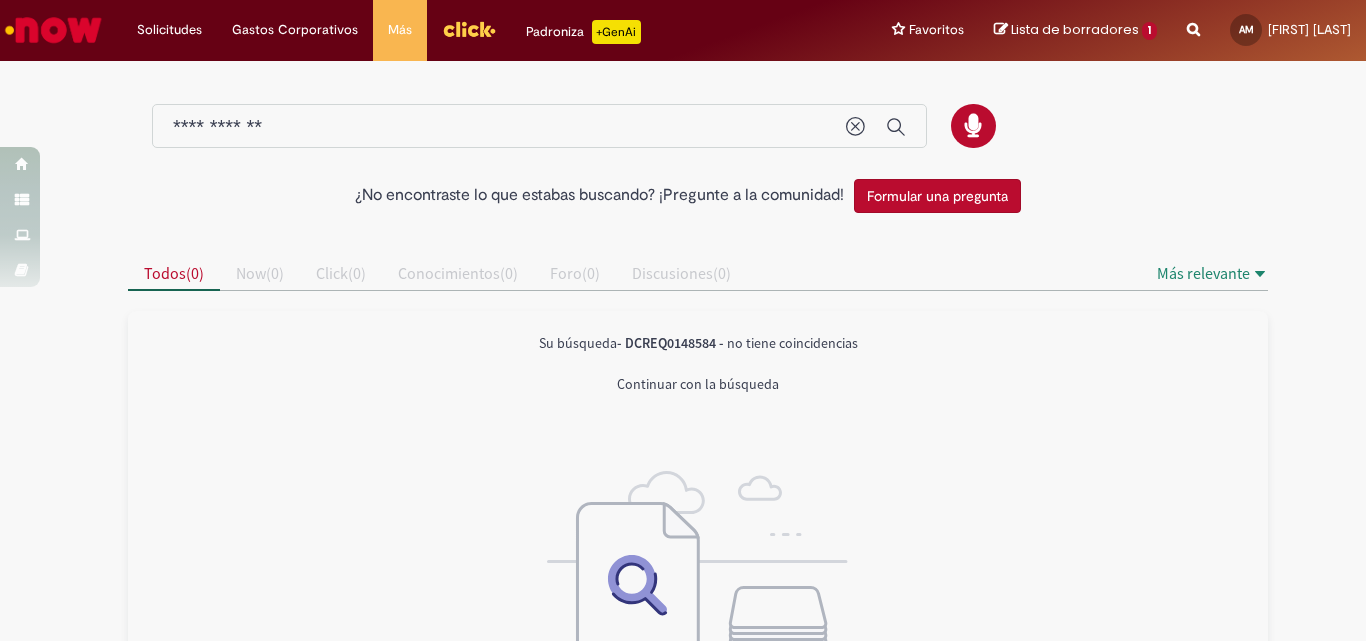 click at bounding box center (53, 30) 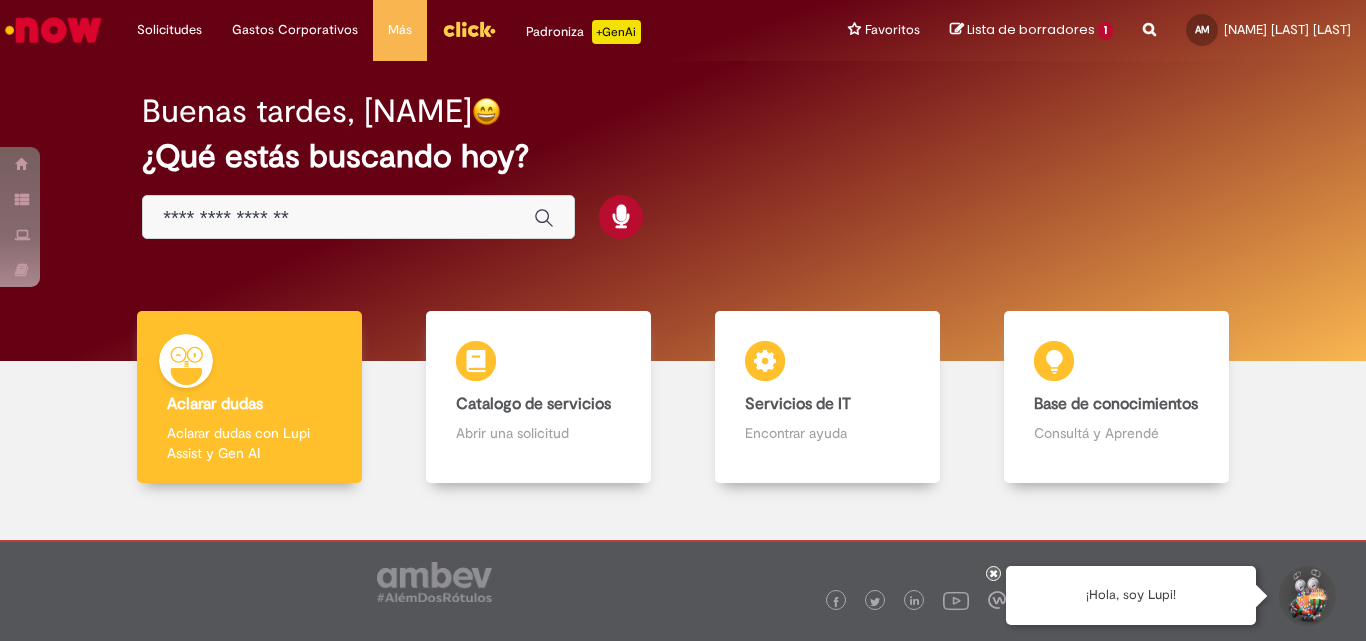 scroll, scrollTop: 0, scrollLeft: 0, axis: both 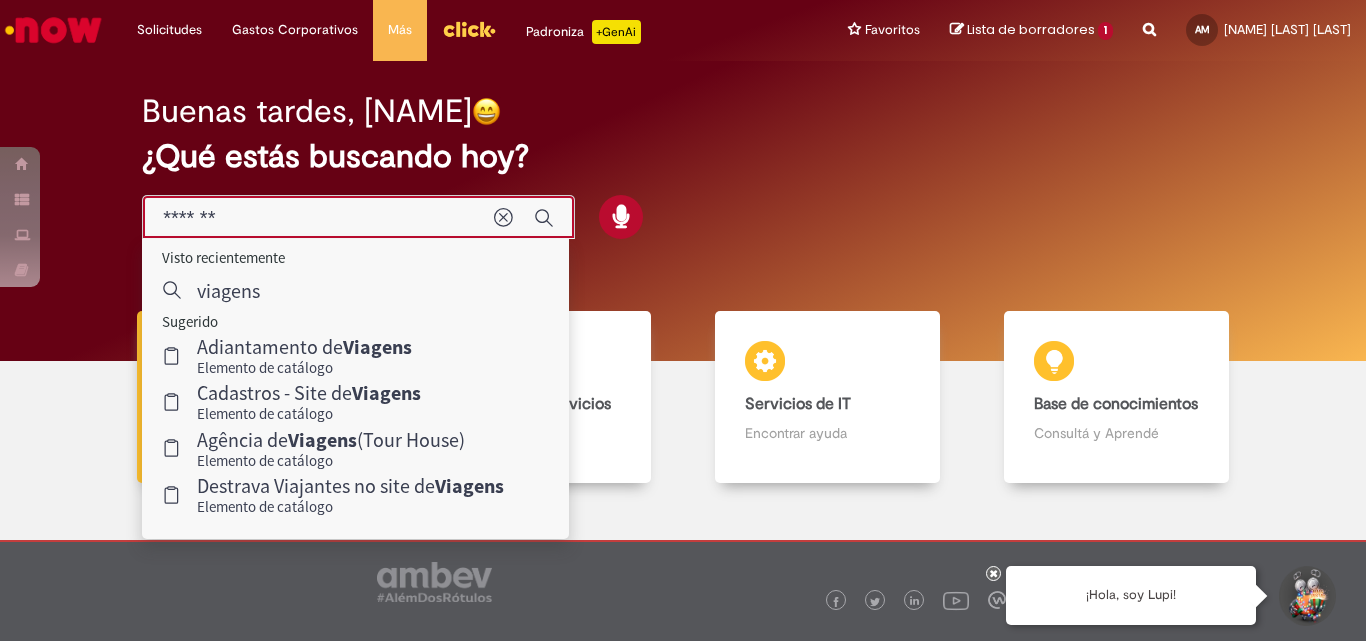 drag, startPoint x: 255, startPoint y: 221, endPoint x: 183, endPoint y: 225, distance: 72.11102 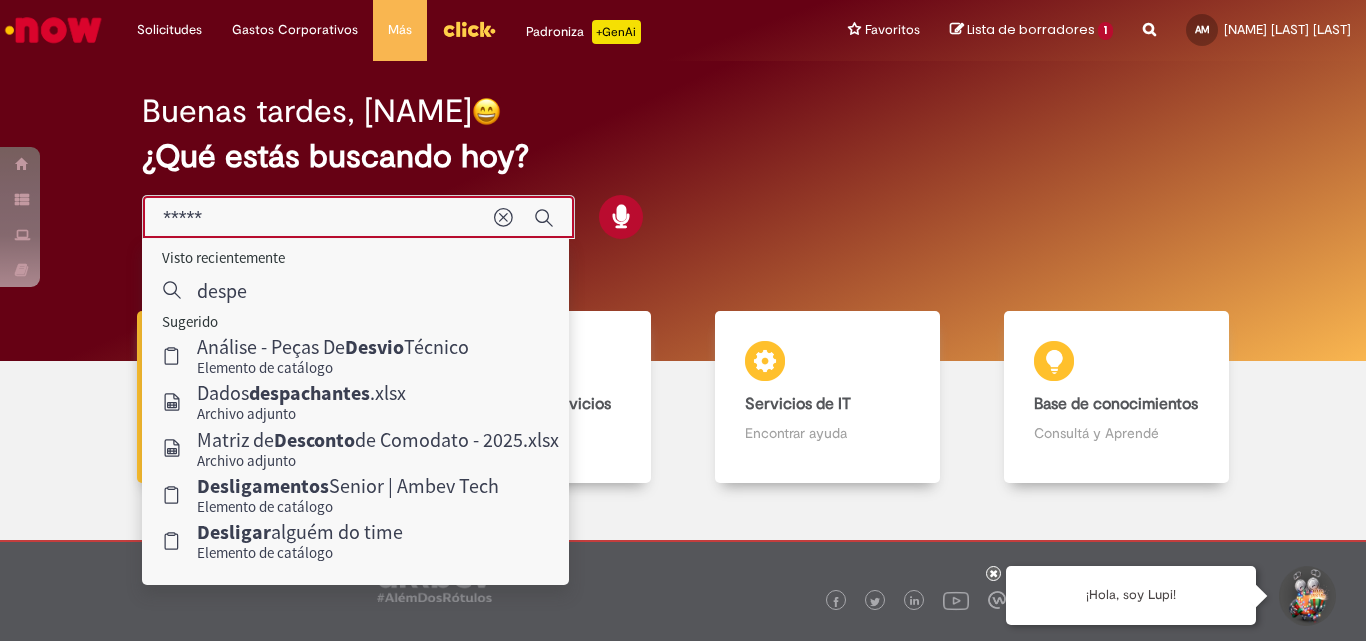 type on "******" 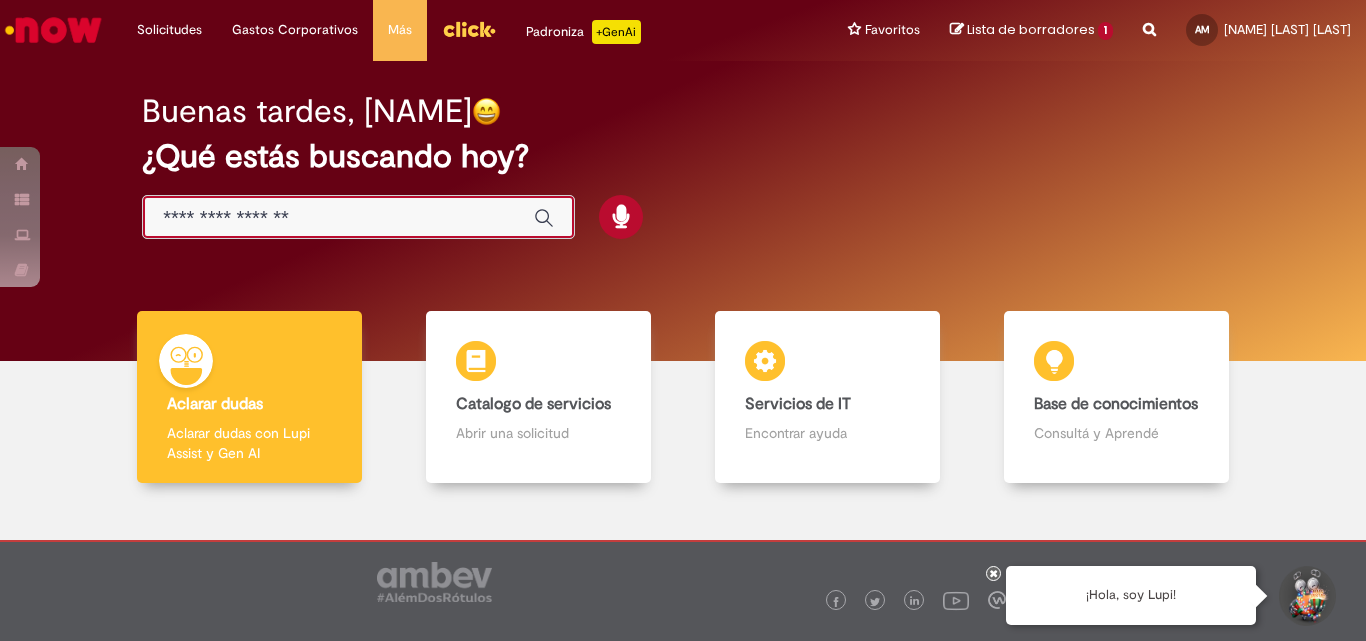 click at bounding box center [338, 218] 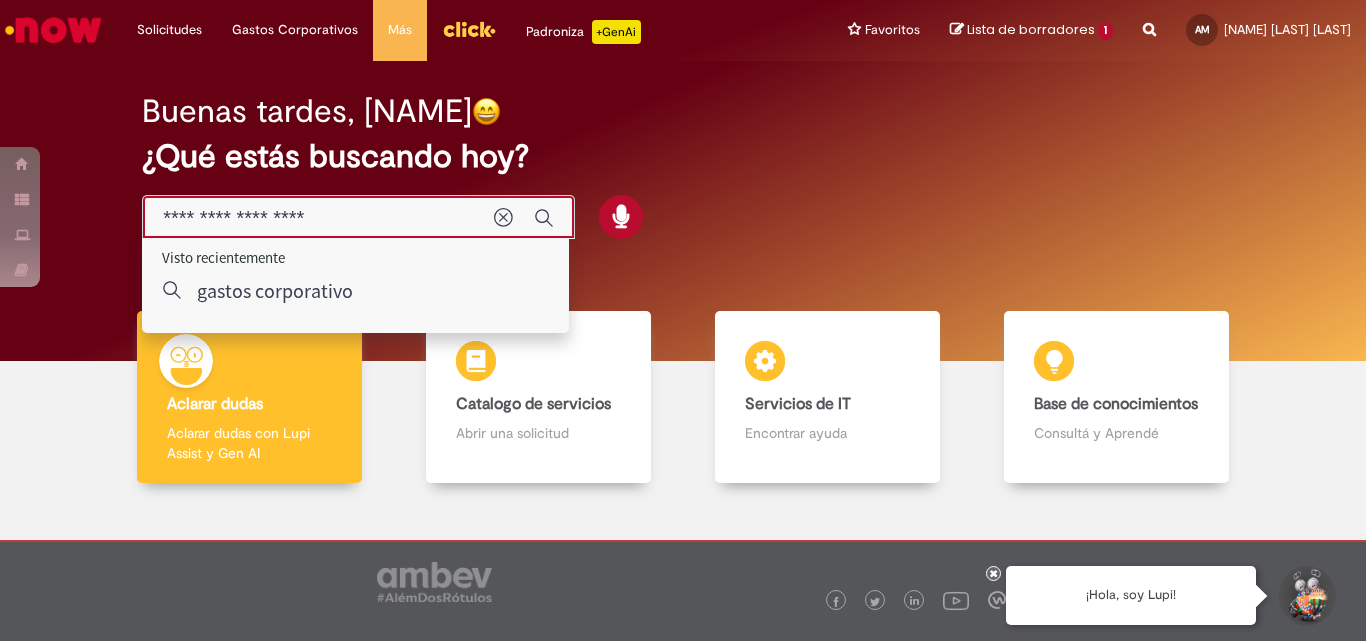 type on "**********" 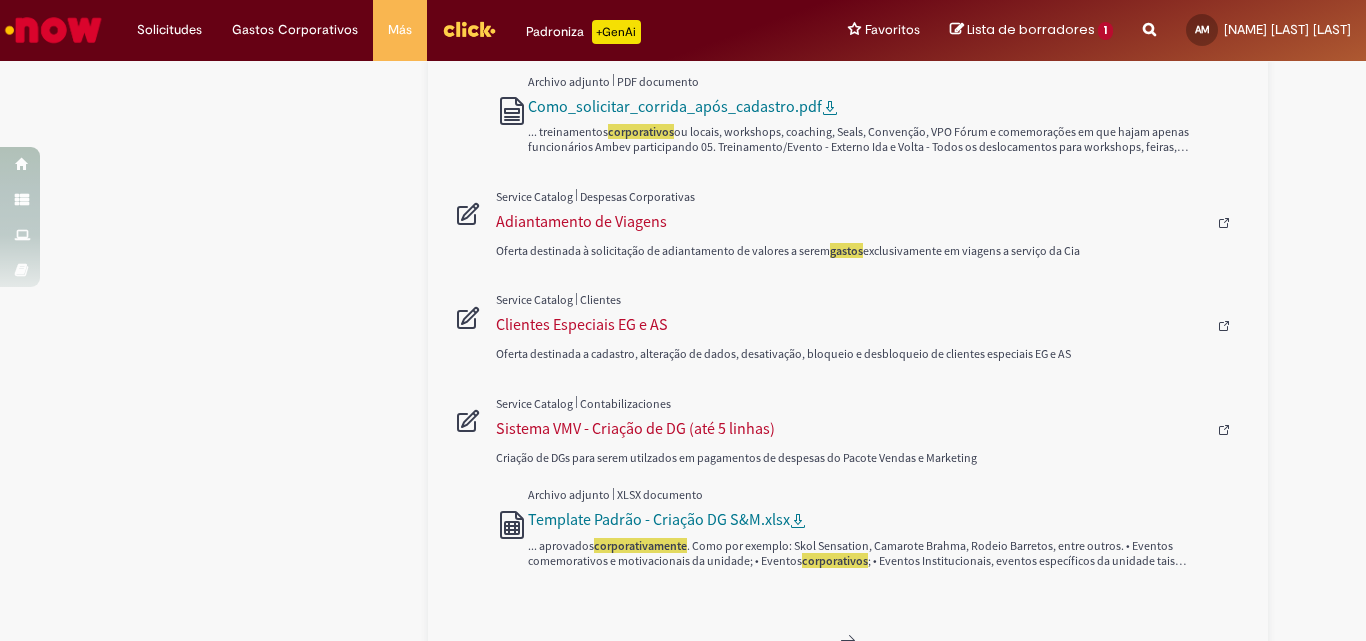 scroll, scrollTop: 1620, scrollLeft: 0, axis: vertical 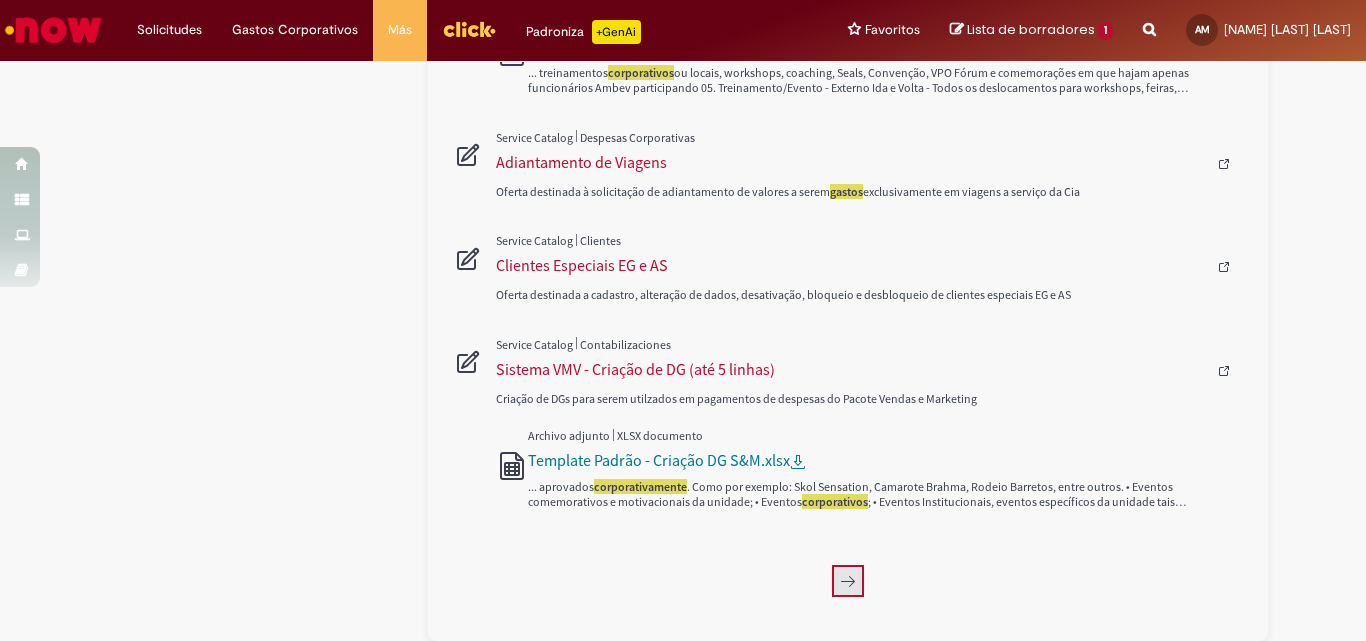 click 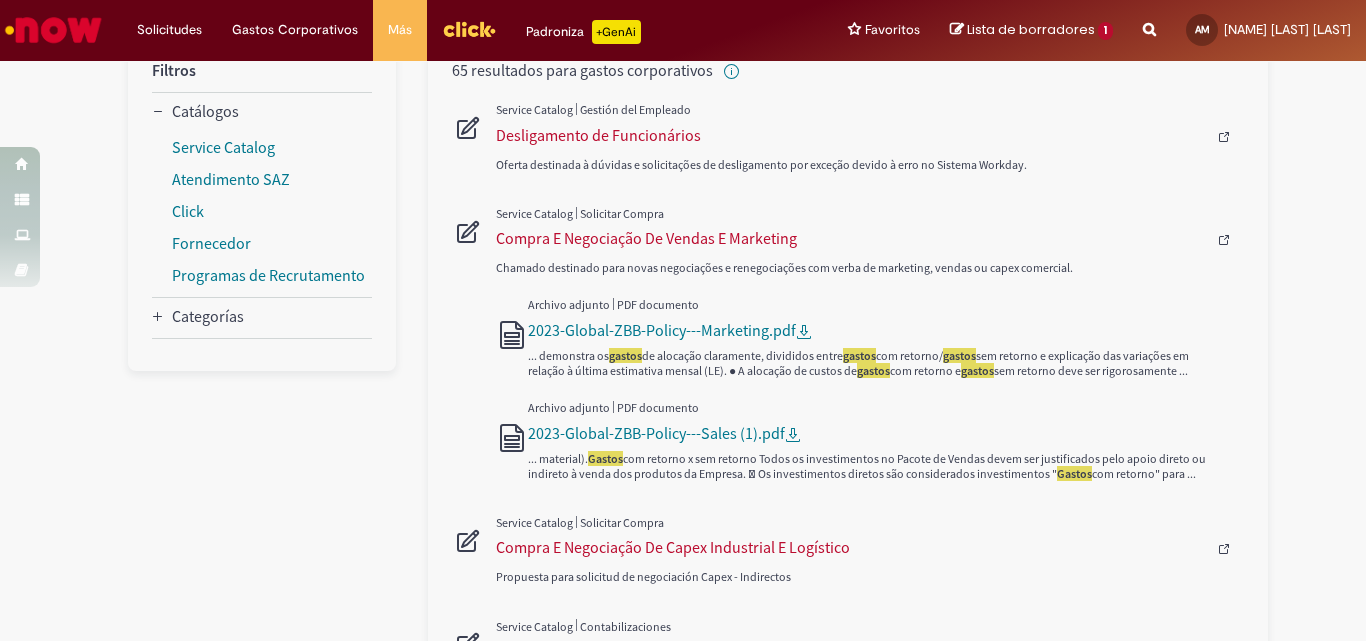scroll, scrollTop: 0, scrollLeft: 0, axis: both 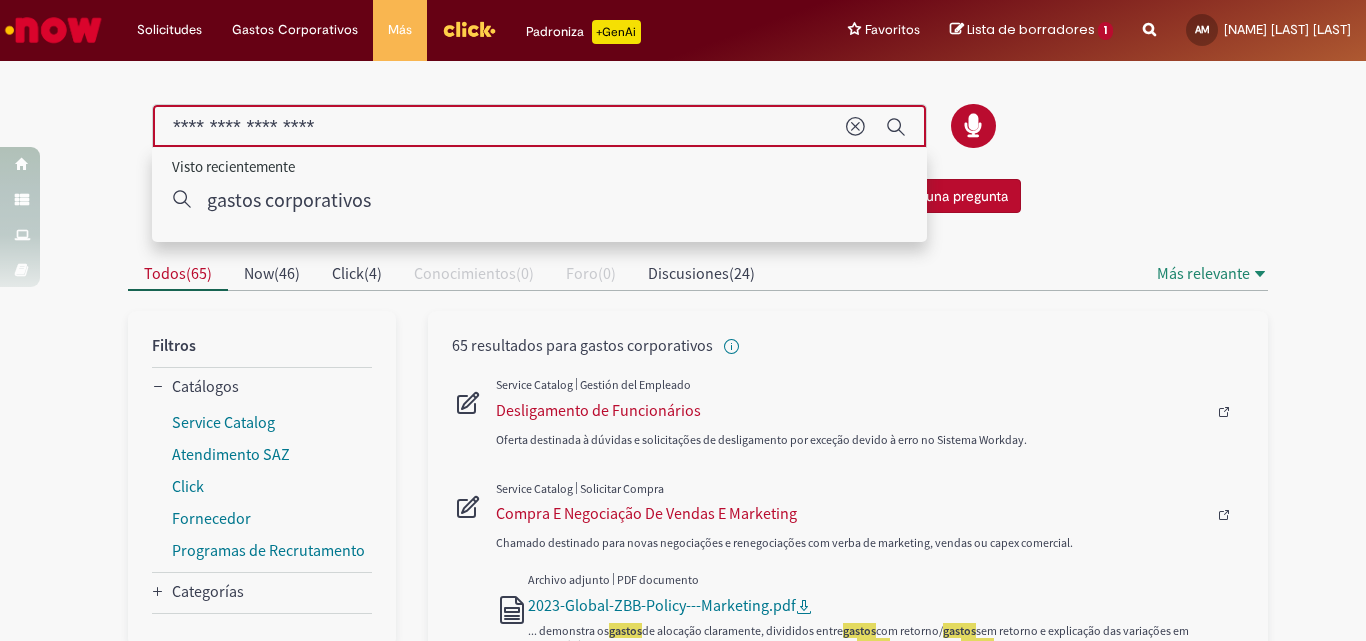 drag, startPoint x: 357, startPoint y: 126, endPoint x: 0, endPoint y: 105, distance: 357.61713 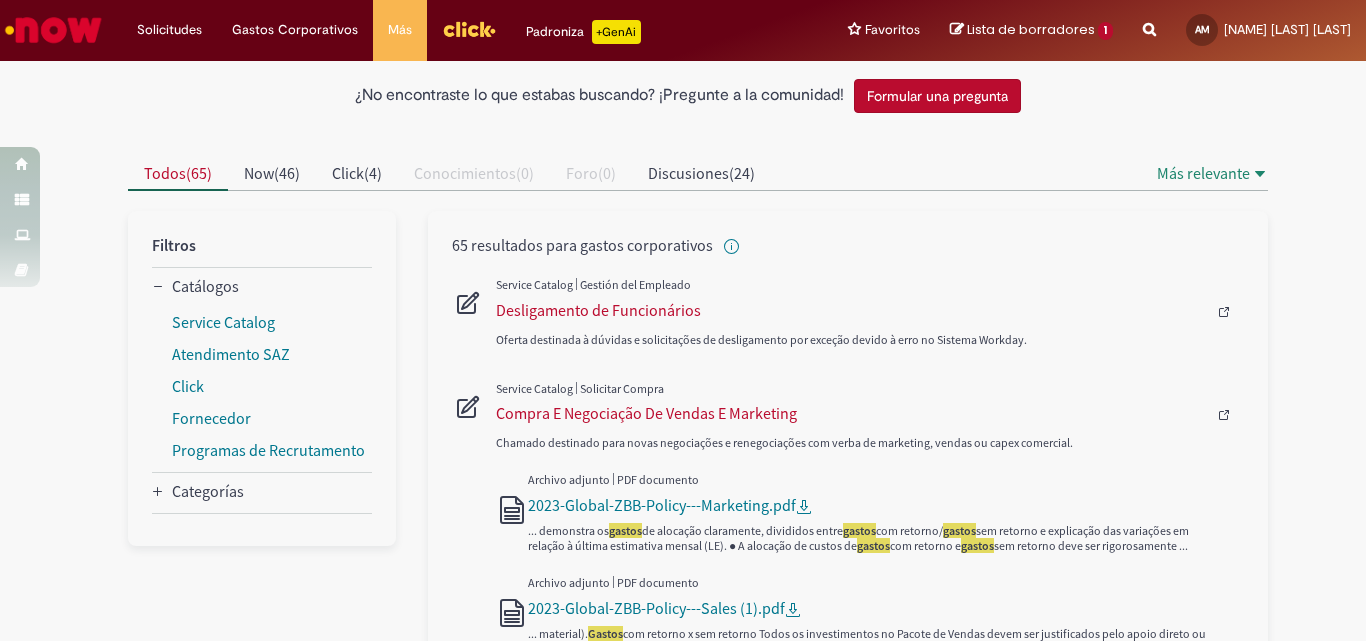 scroll, scrollTop: 0, scrollLeft: 0, axis: both 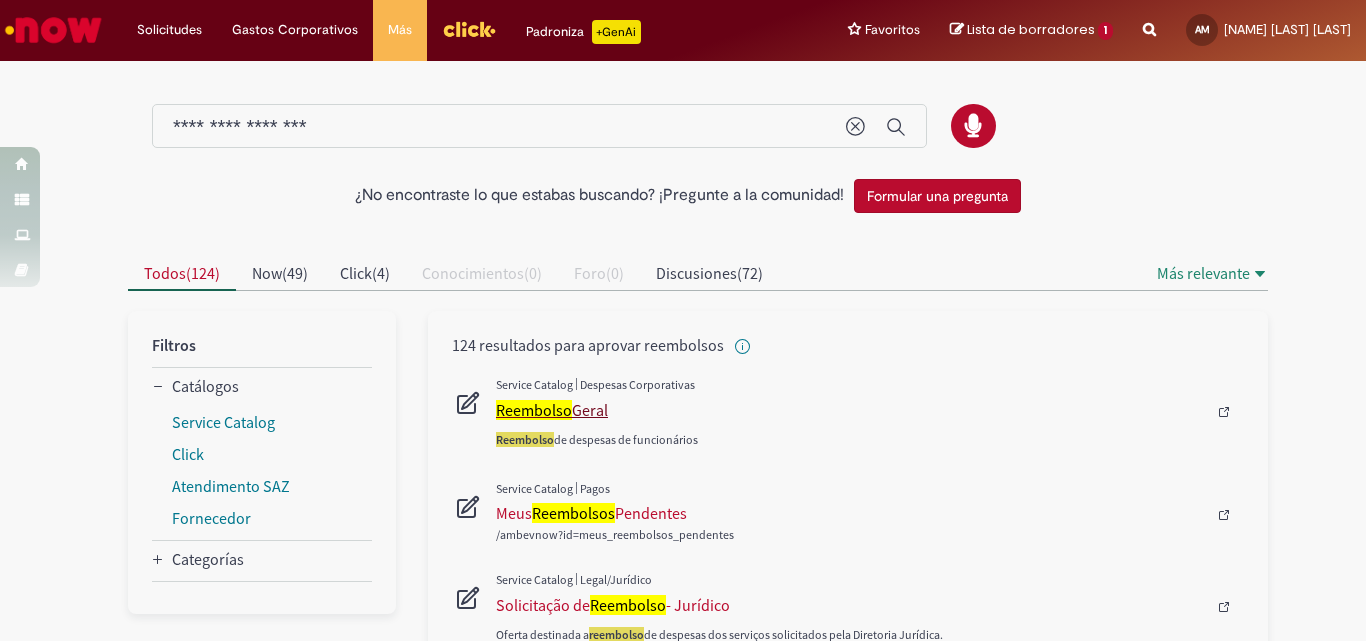 type on "**********" 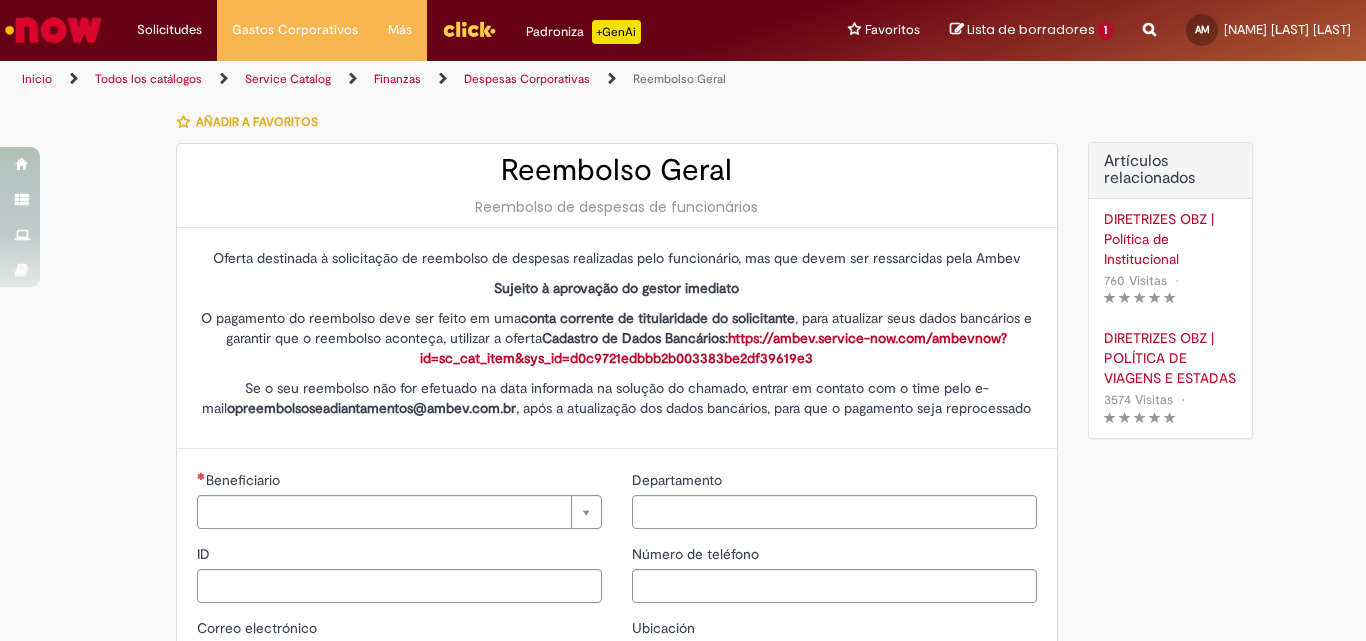 type on "********" 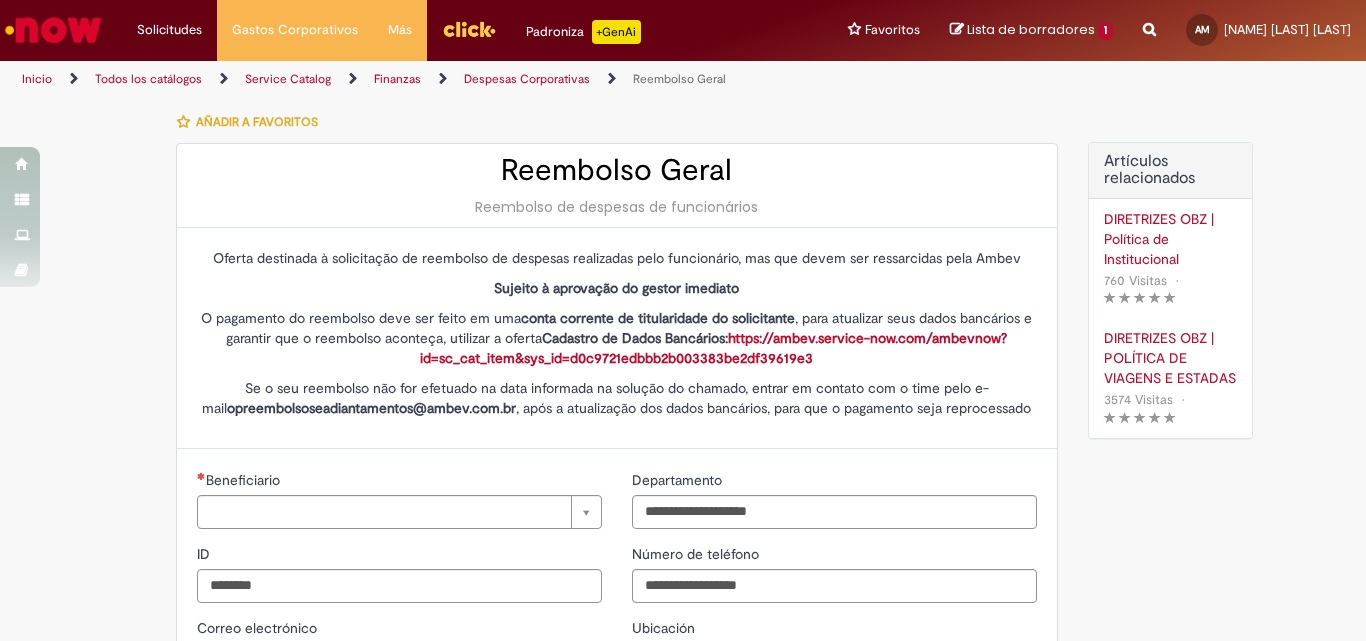 type on "**********" 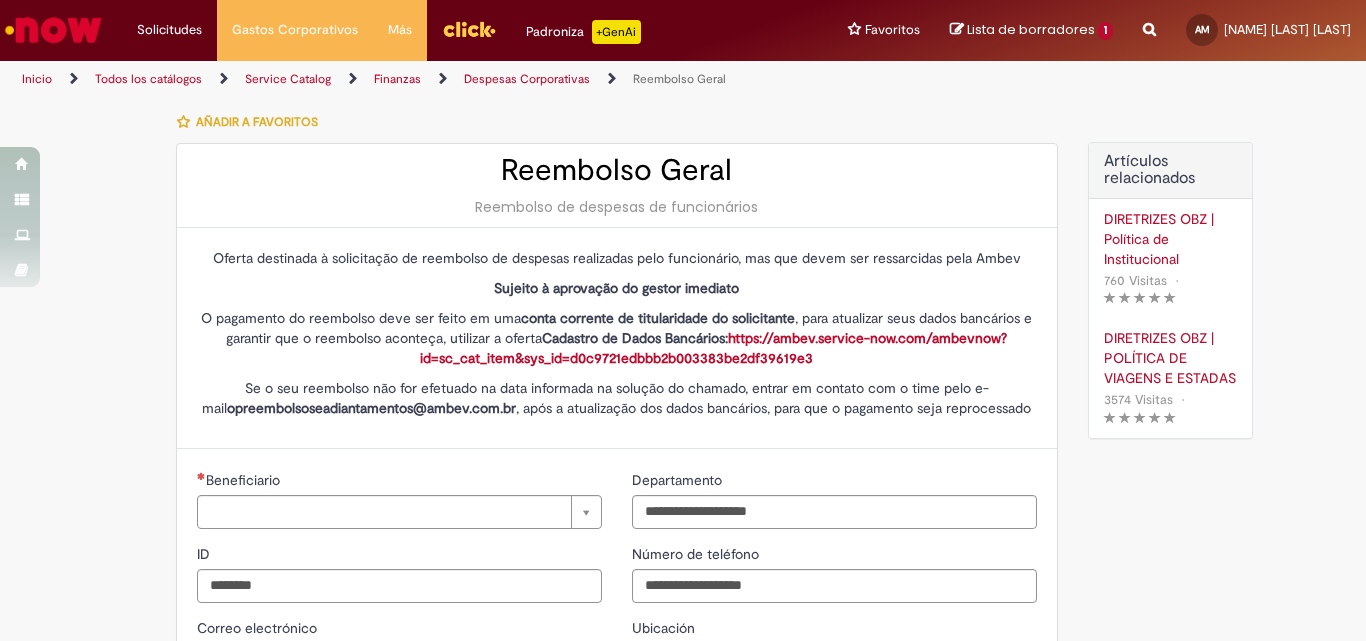 type on "**********" 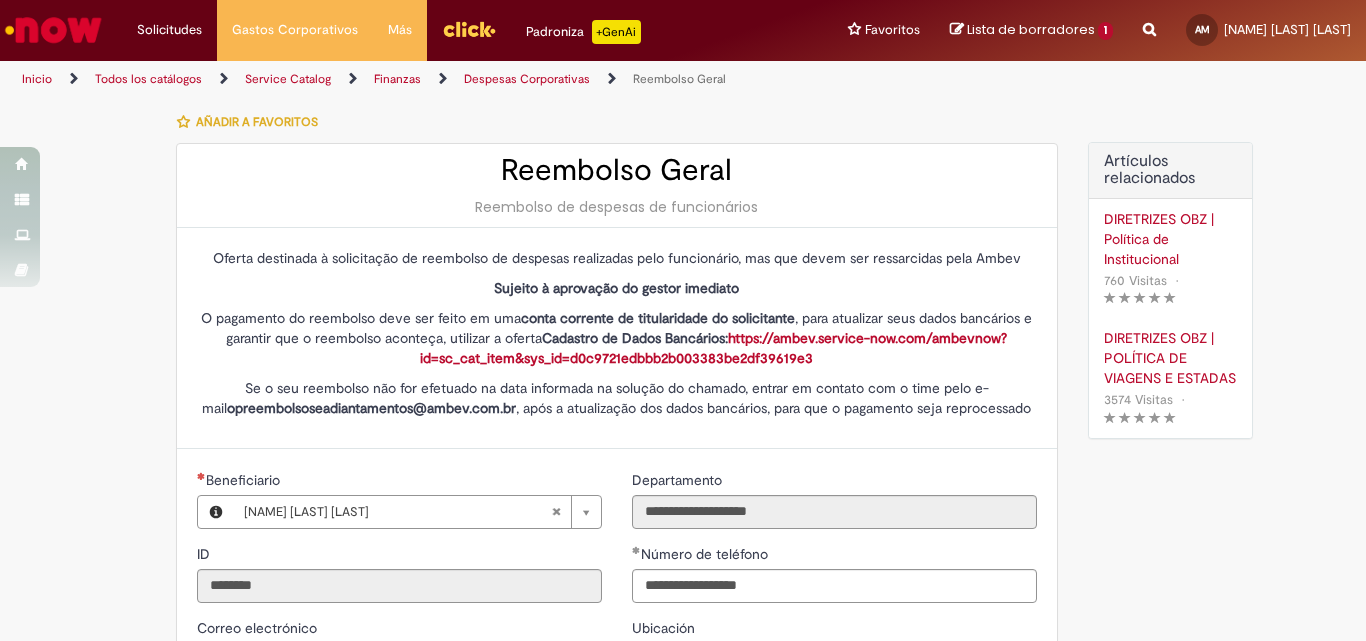 type on "**********" 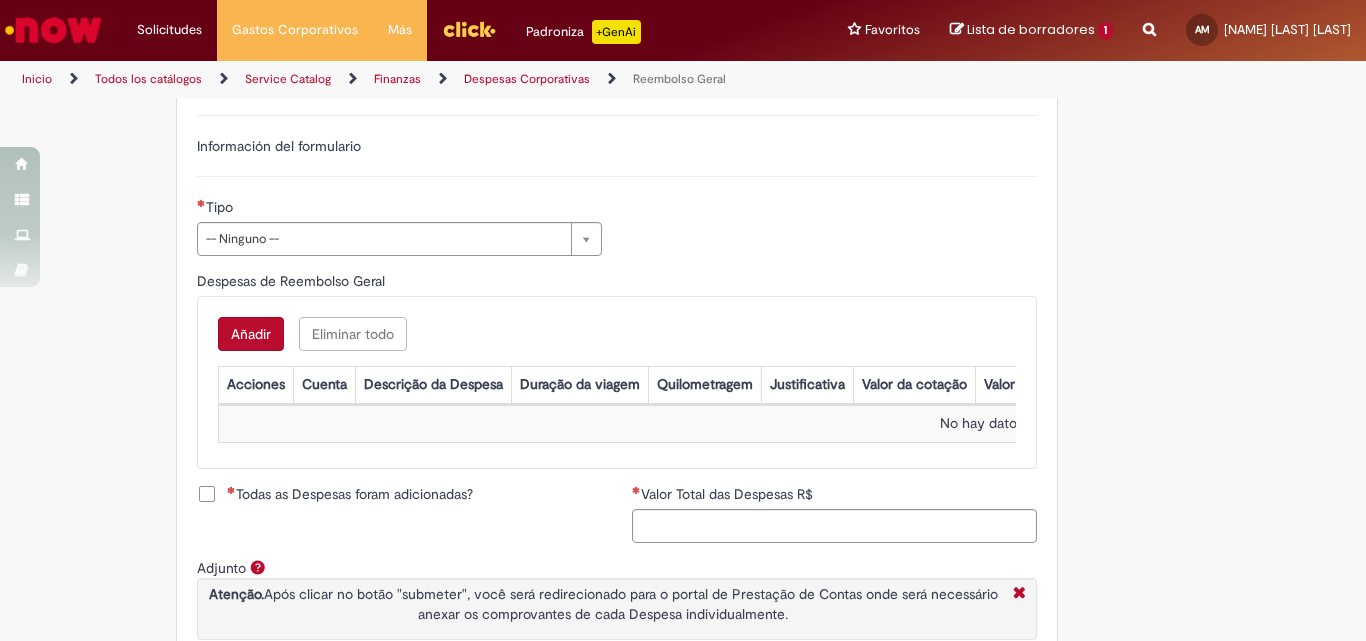 scroll, scrollTop: 700, scrollLeft: 0, axis: vertical 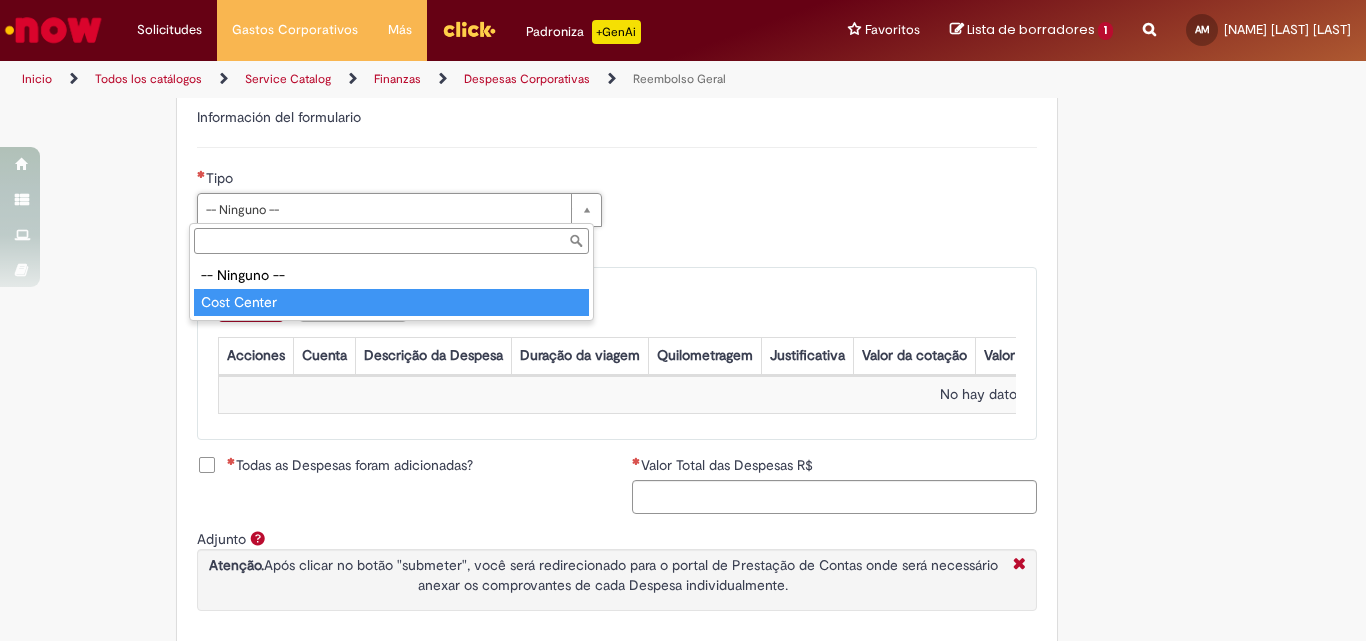 type on "**********" 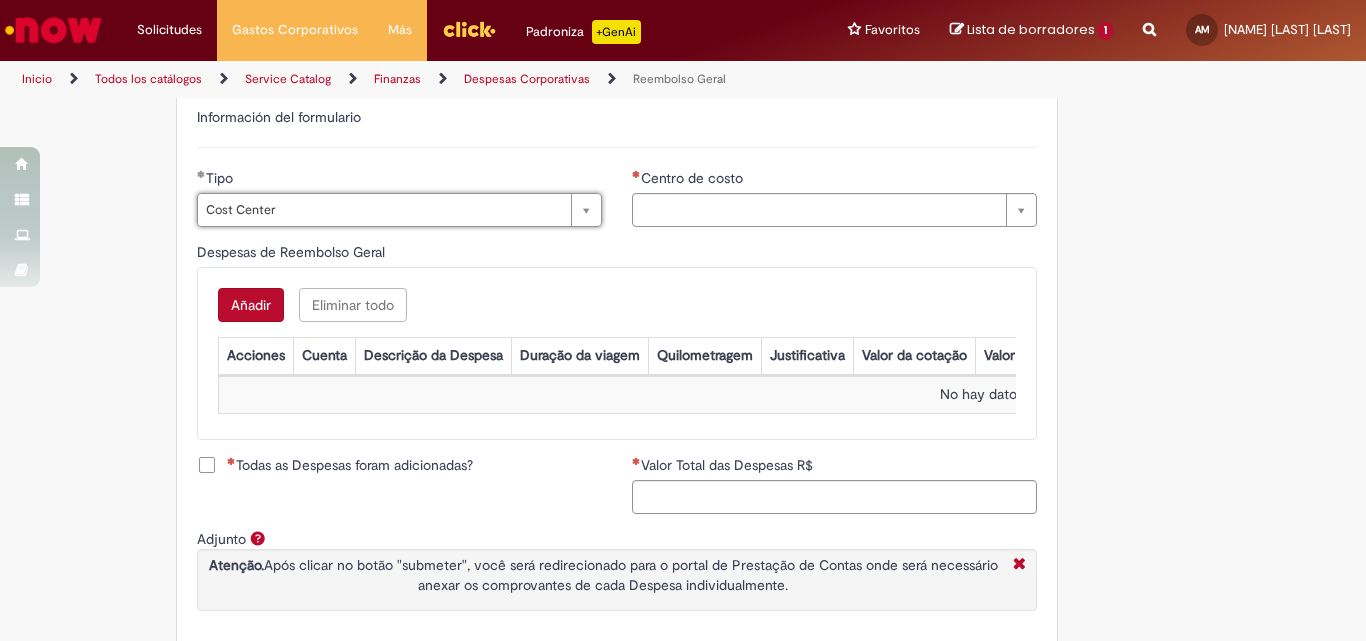type on "**********" 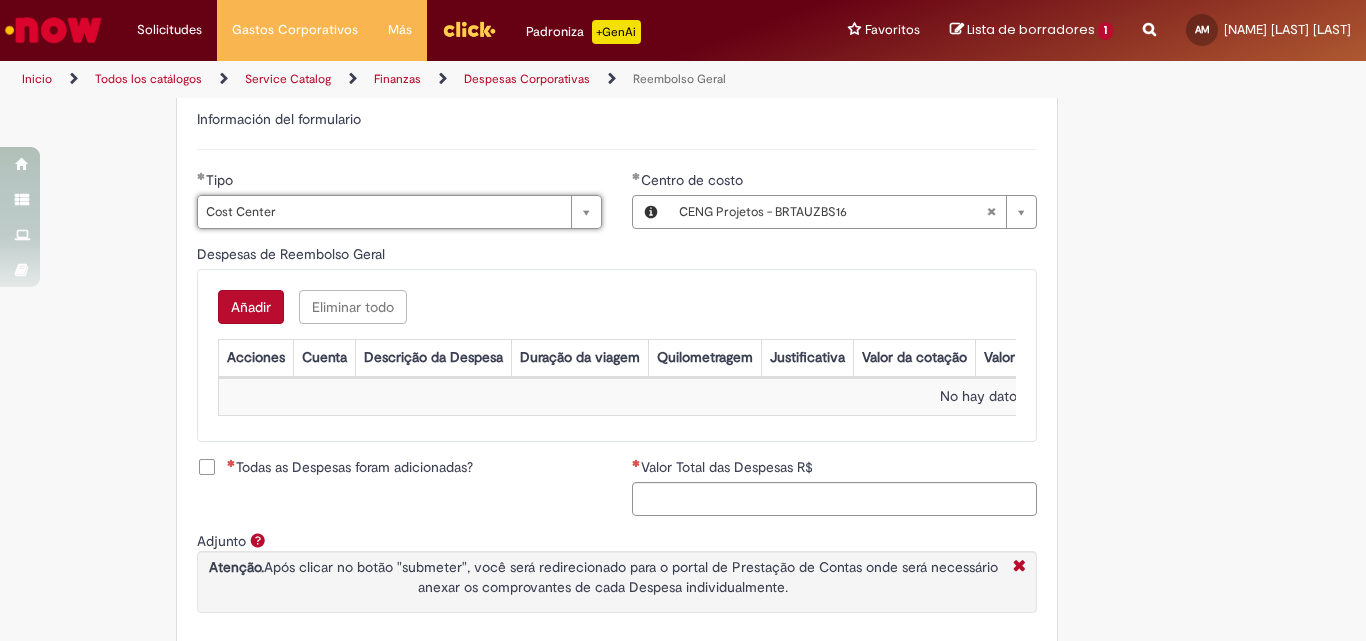 scroll, scrollTop: 700, scrollLeft: 0, axis: vertical 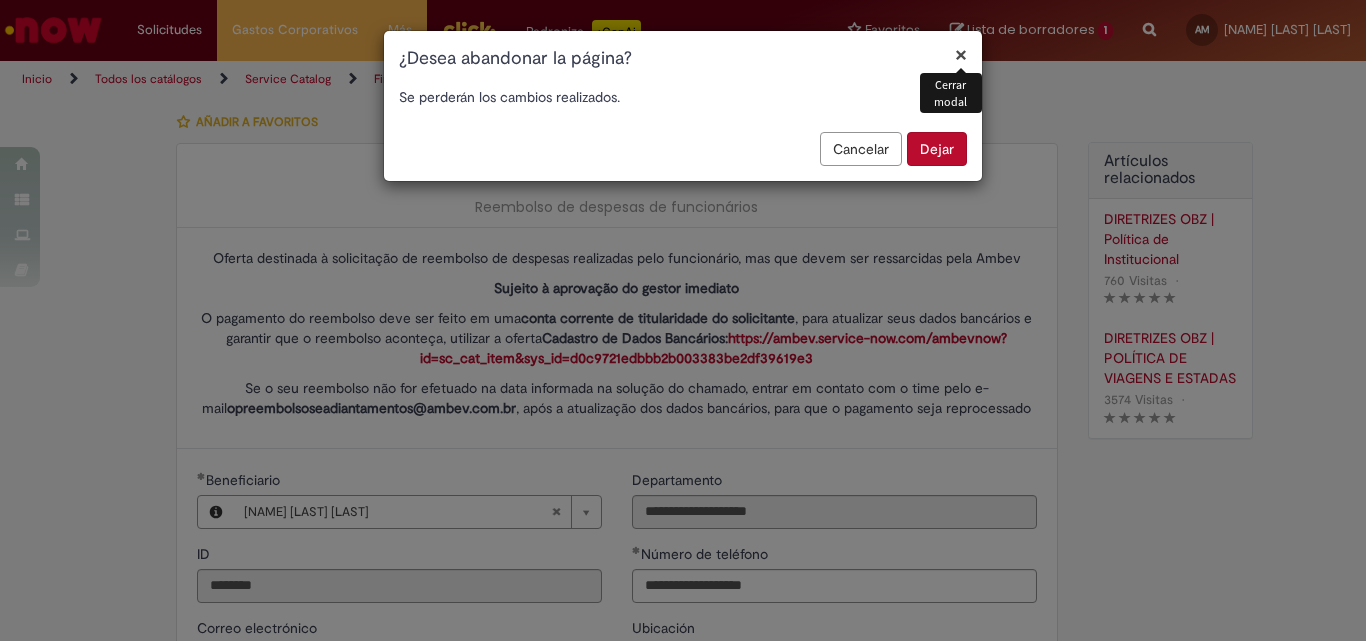click on "Dejar" at bounding box center [937, 149] 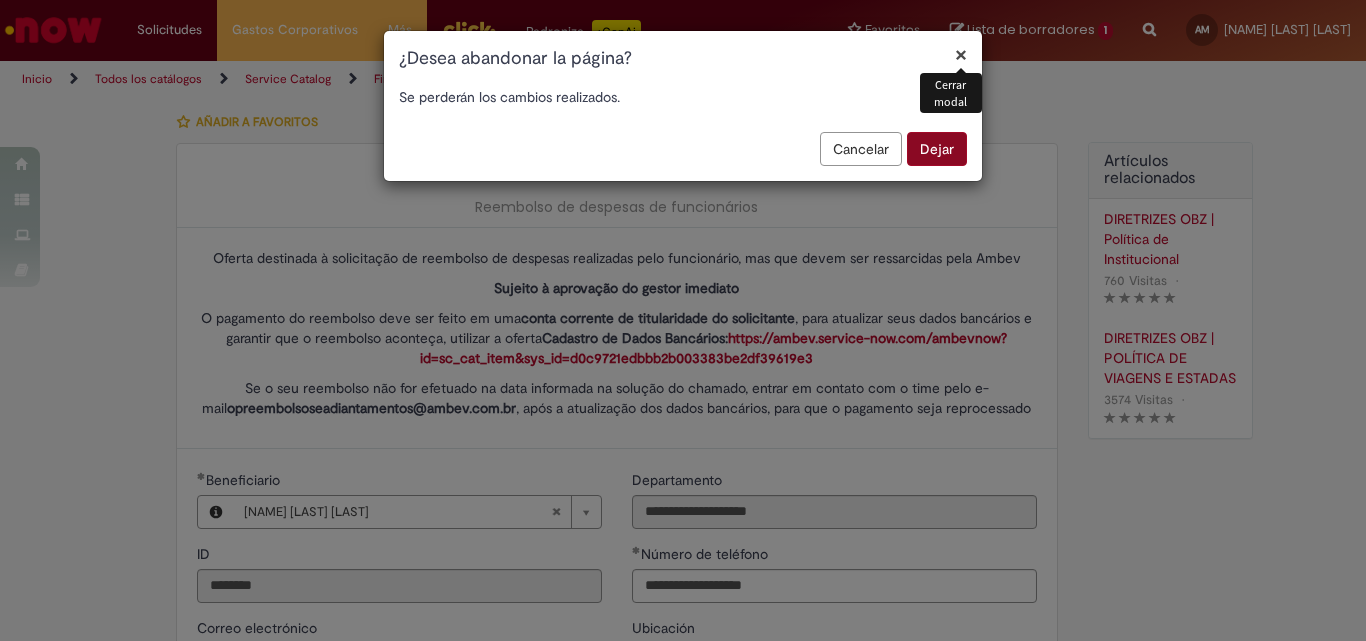 scroll, scrollTop: 524, scrollLeft: 0, axis: vertical 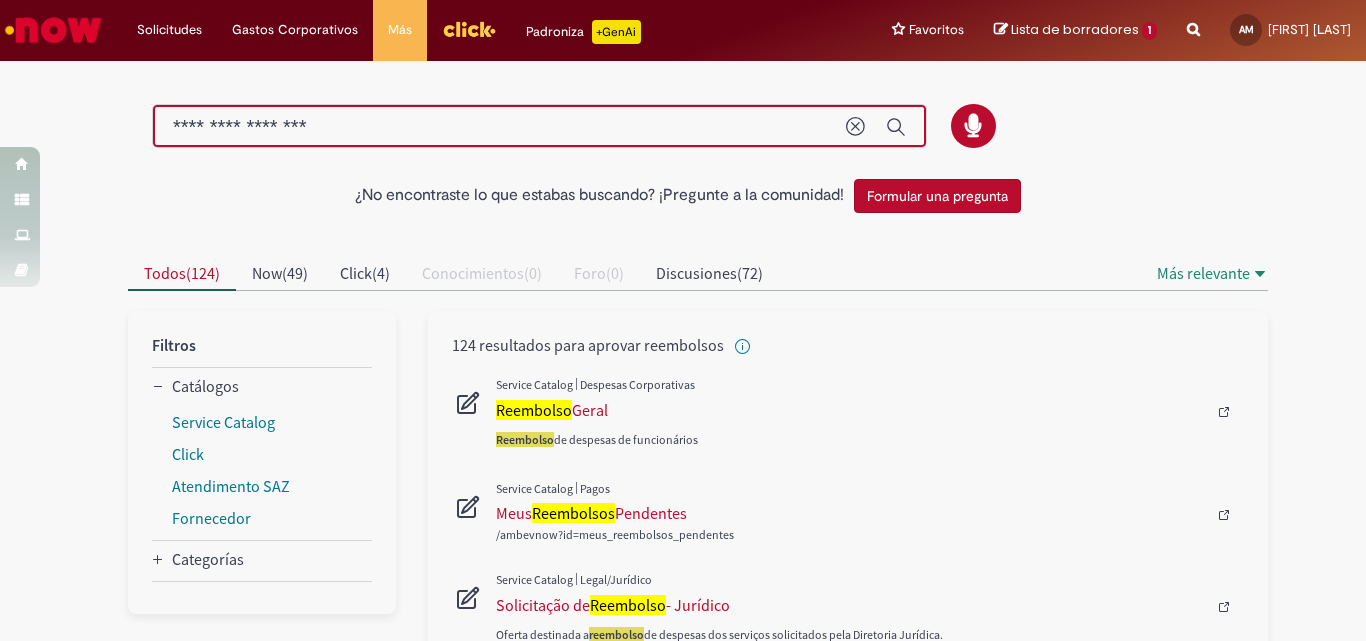 drag, startPoint x: 373, startPoint y: 130, endPoint x: 0, endPoint y: 52, distance: 381.06824 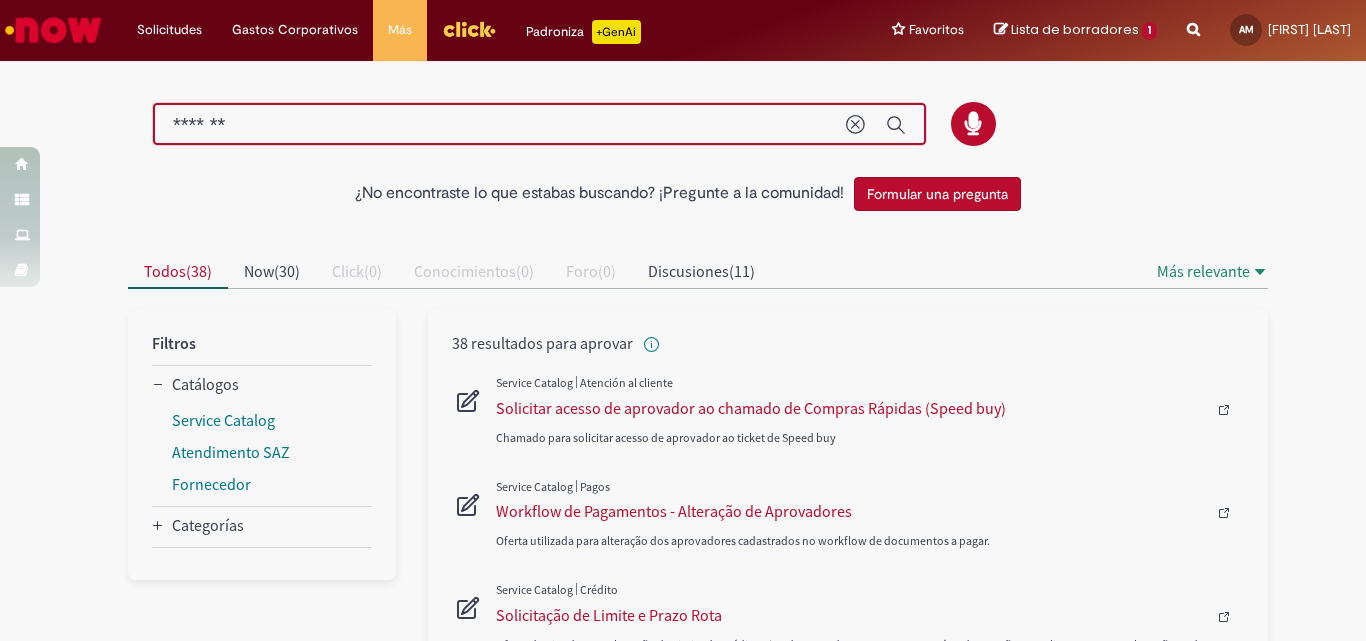 scroll, scrollTop: 0, scrollLeft: 0, axis: both 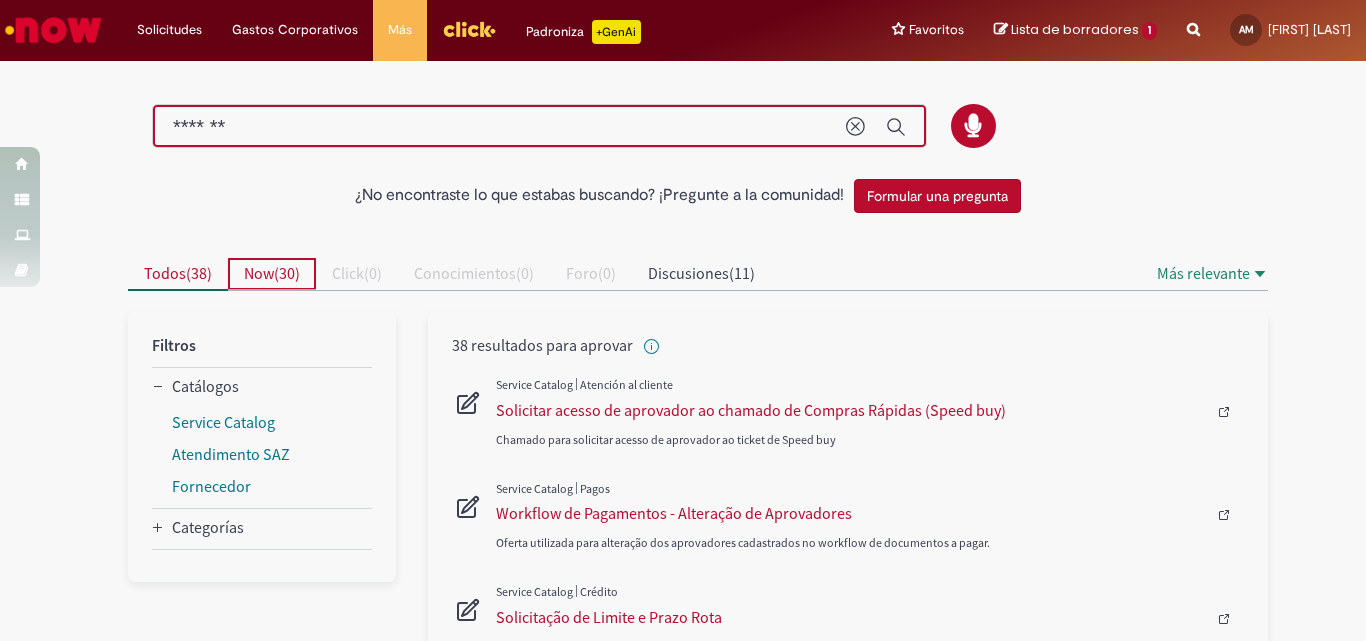 click on "30" at bounding box center [287, 273] 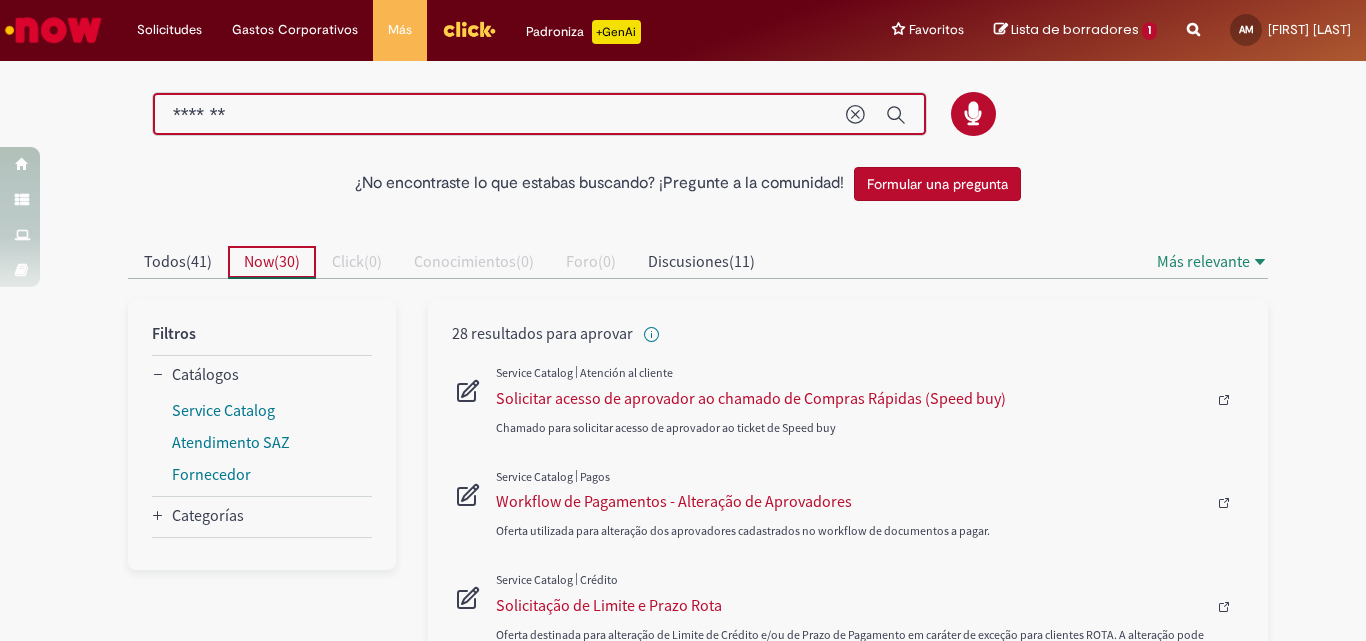 scroll, scrollTop: 0, scrollLeft: 0, axis: both 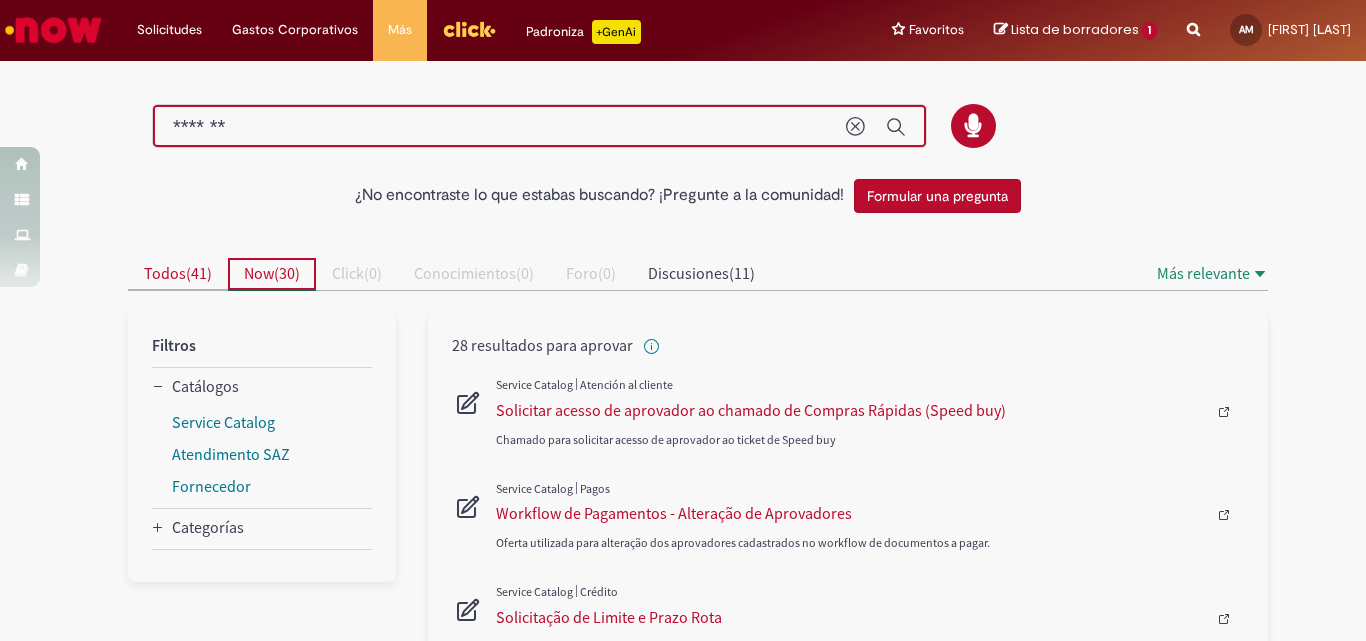 click on "41" at bounding box center [199, 273] 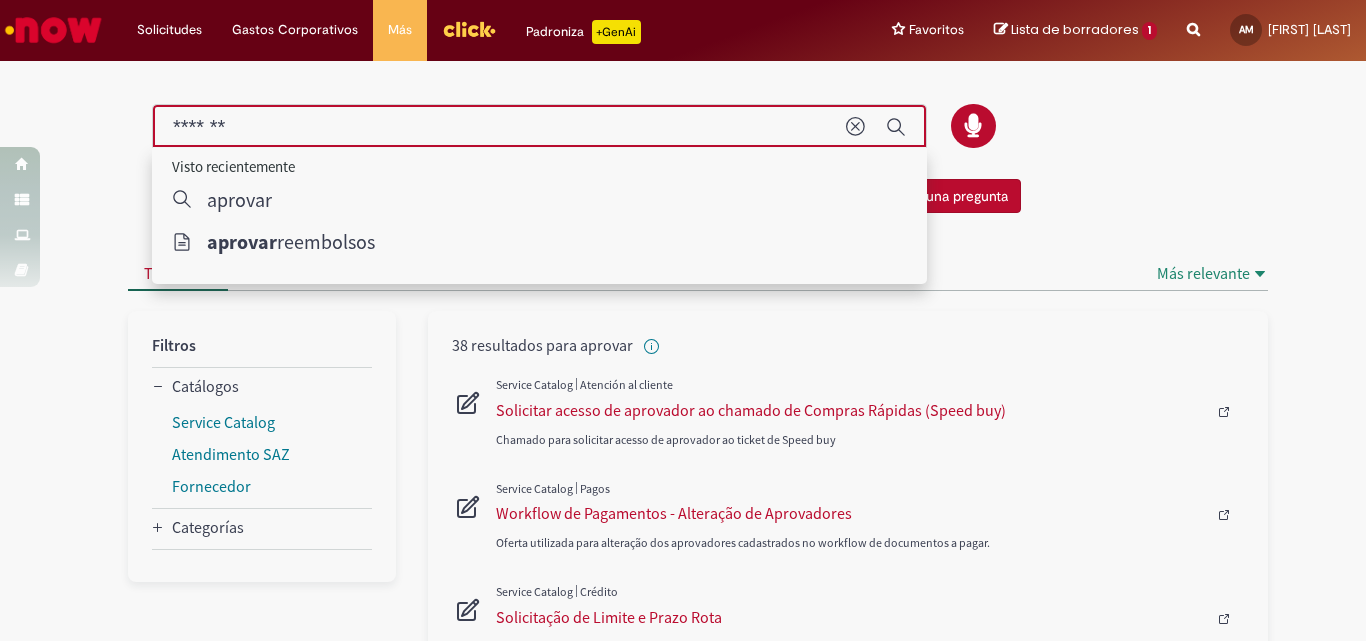 drag, startPoint x: 307, startPoint y: 119, endPoint x: 296, endPoint y: 118, distance: 11.045361 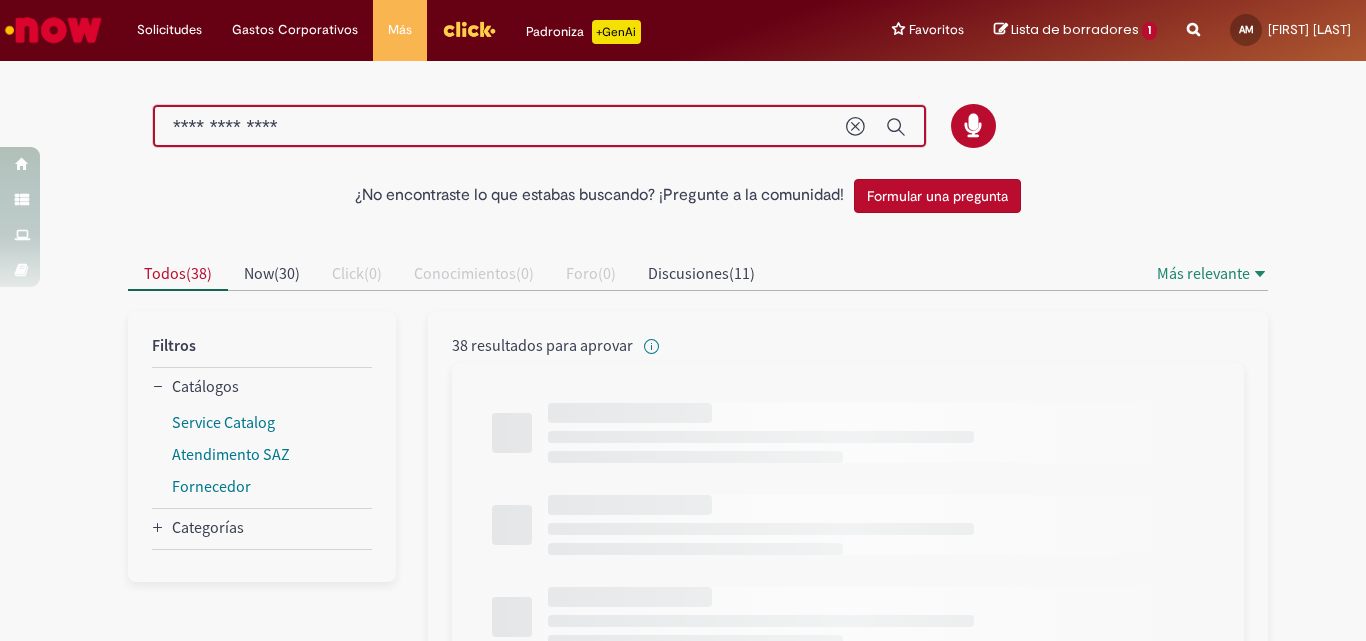 click on "**********" at bounding box center [499, 127] 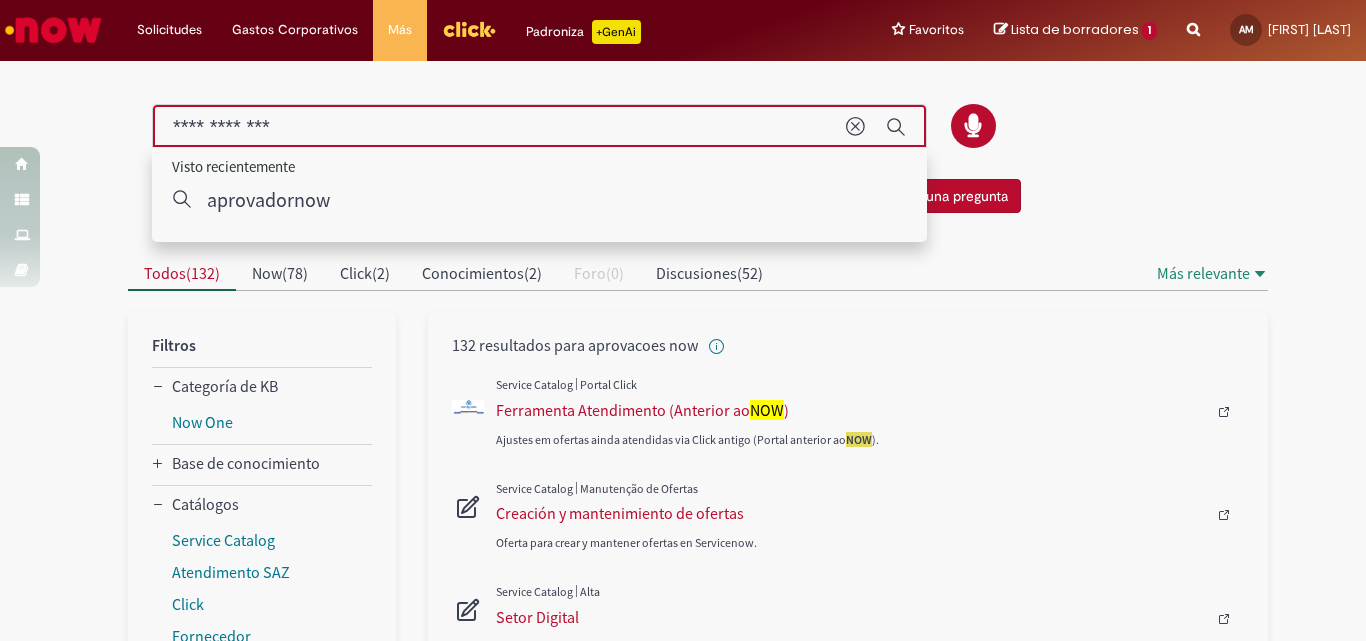 type on "**********" 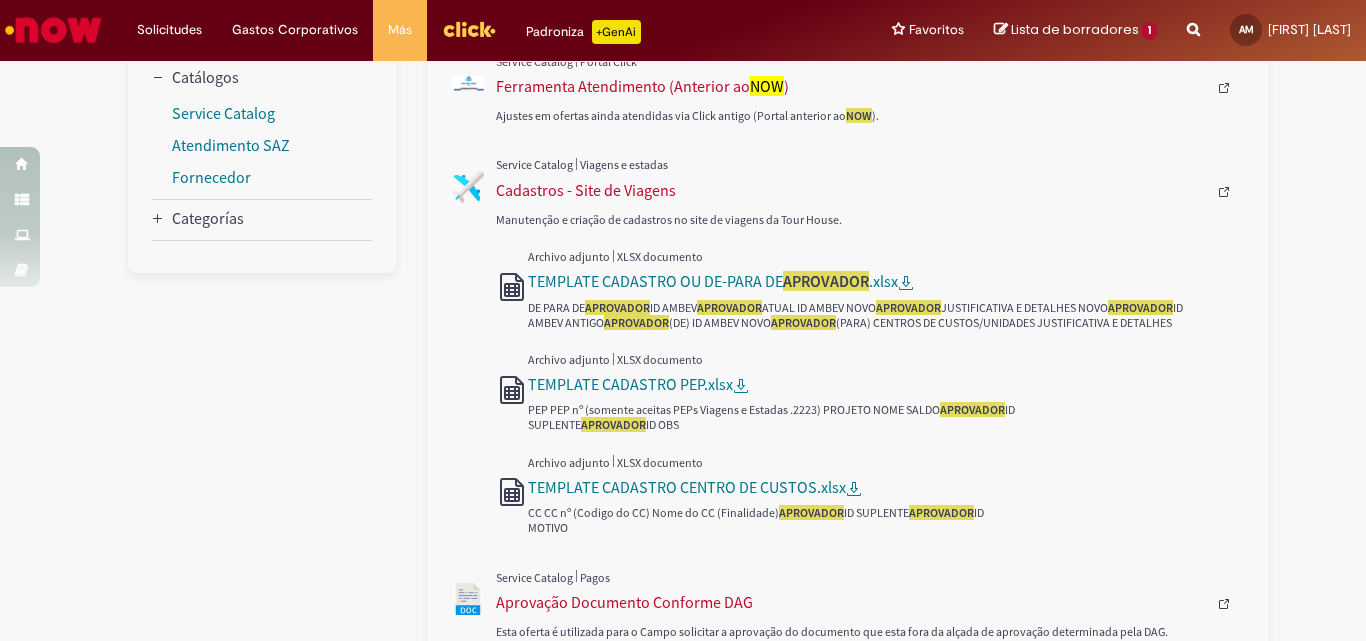 scroll, scrollTop: 390, scrollLeft: 0, axis: vertical 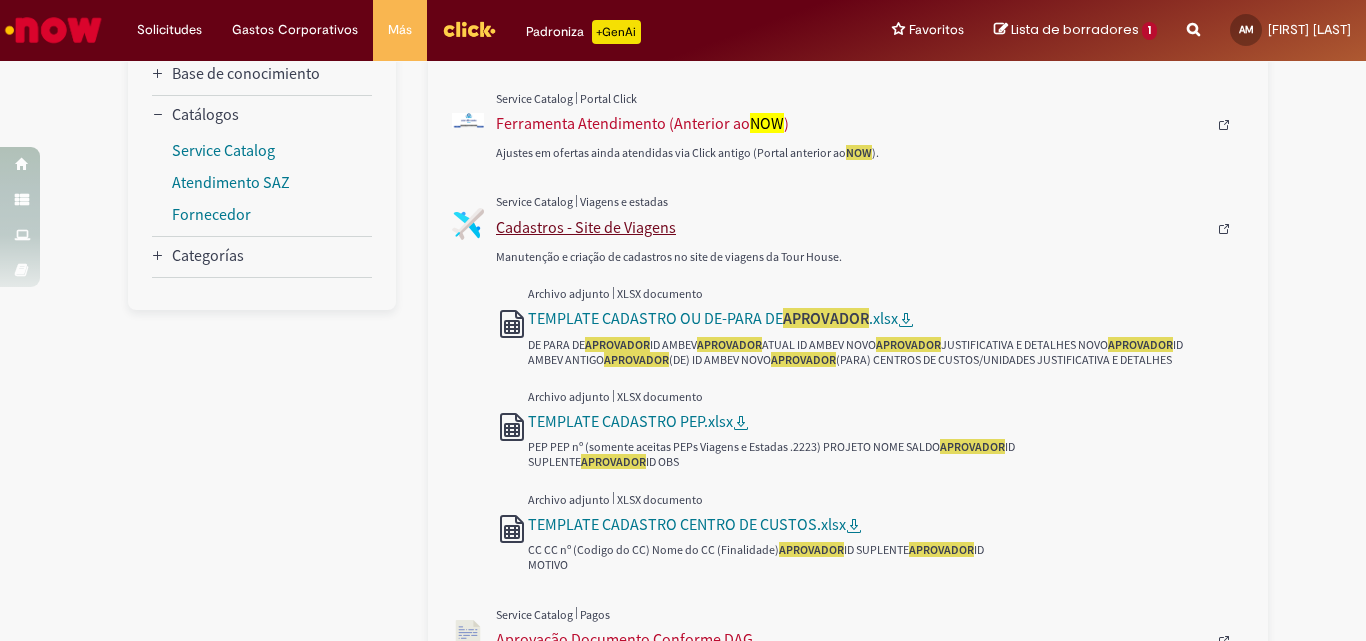 click on "Cadastros - Site de Viagens" at bounding box center [851, 227] 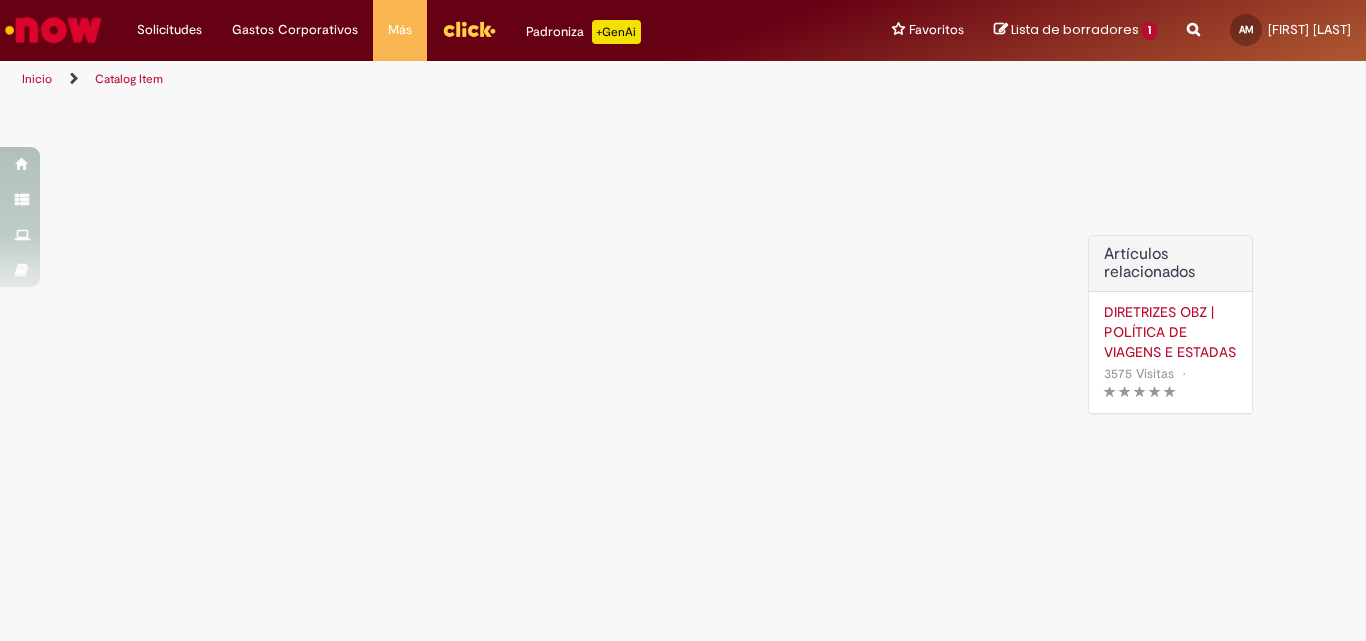 scroll, scrollTop: 0, scrollLeft: 0, axis: both 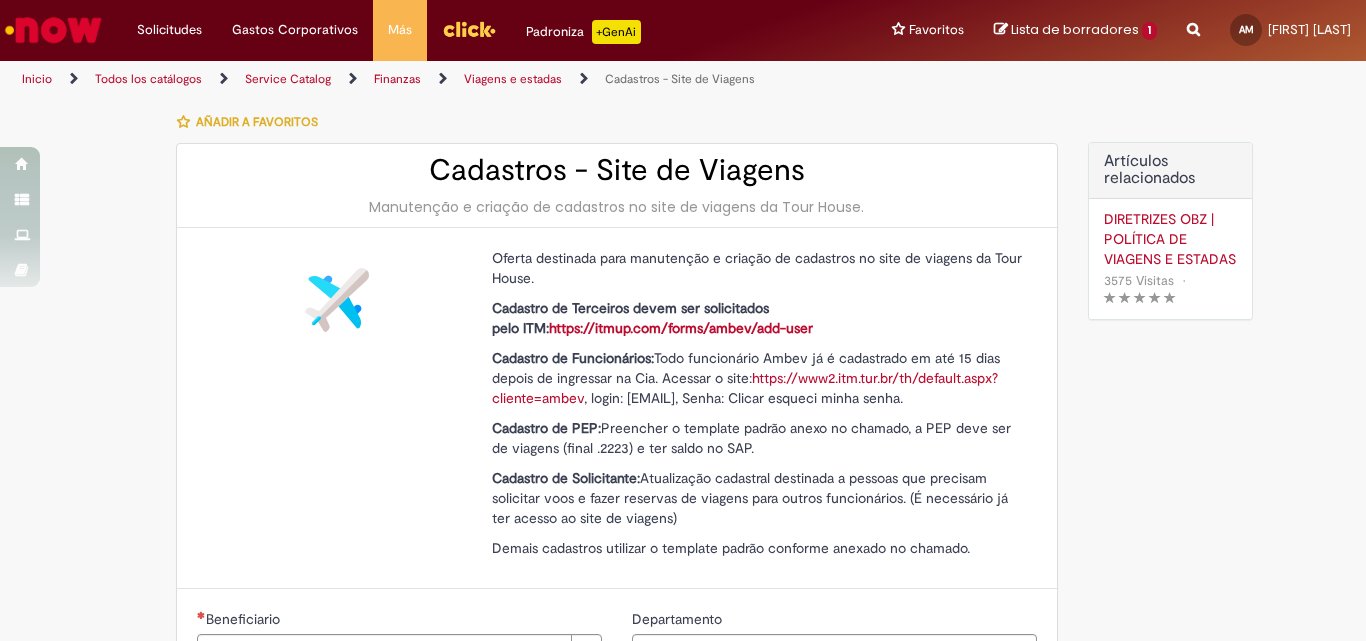 type on "********" 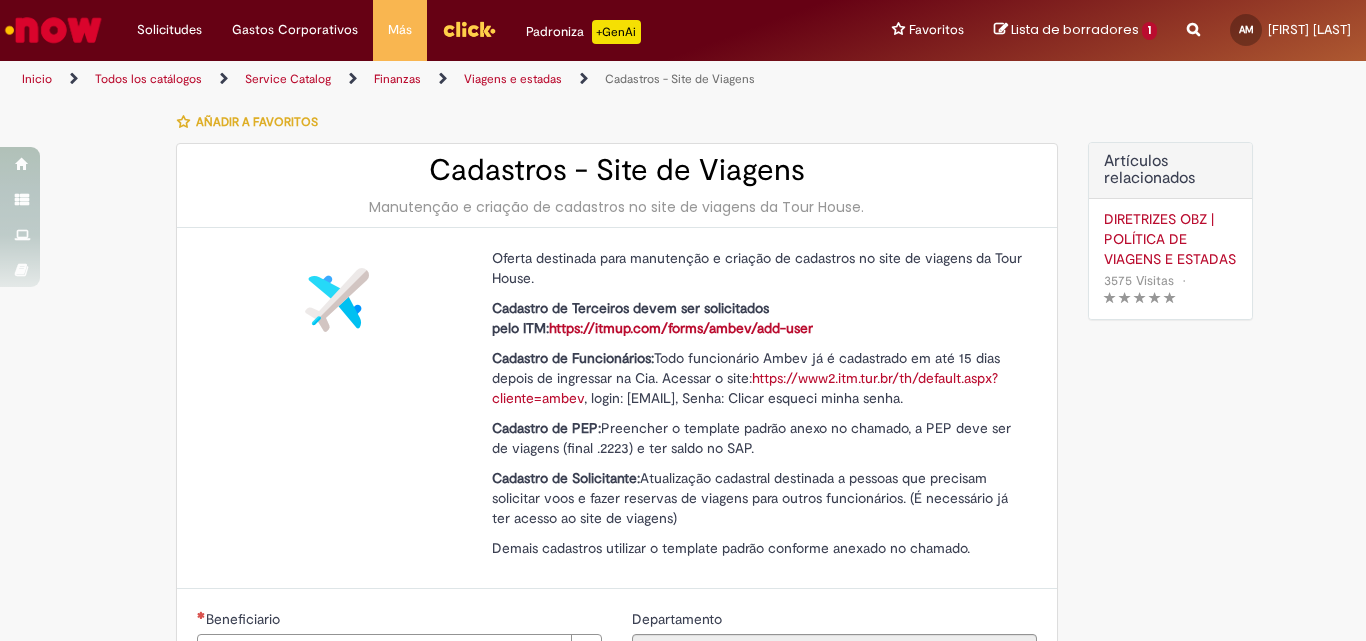 type on "**********" 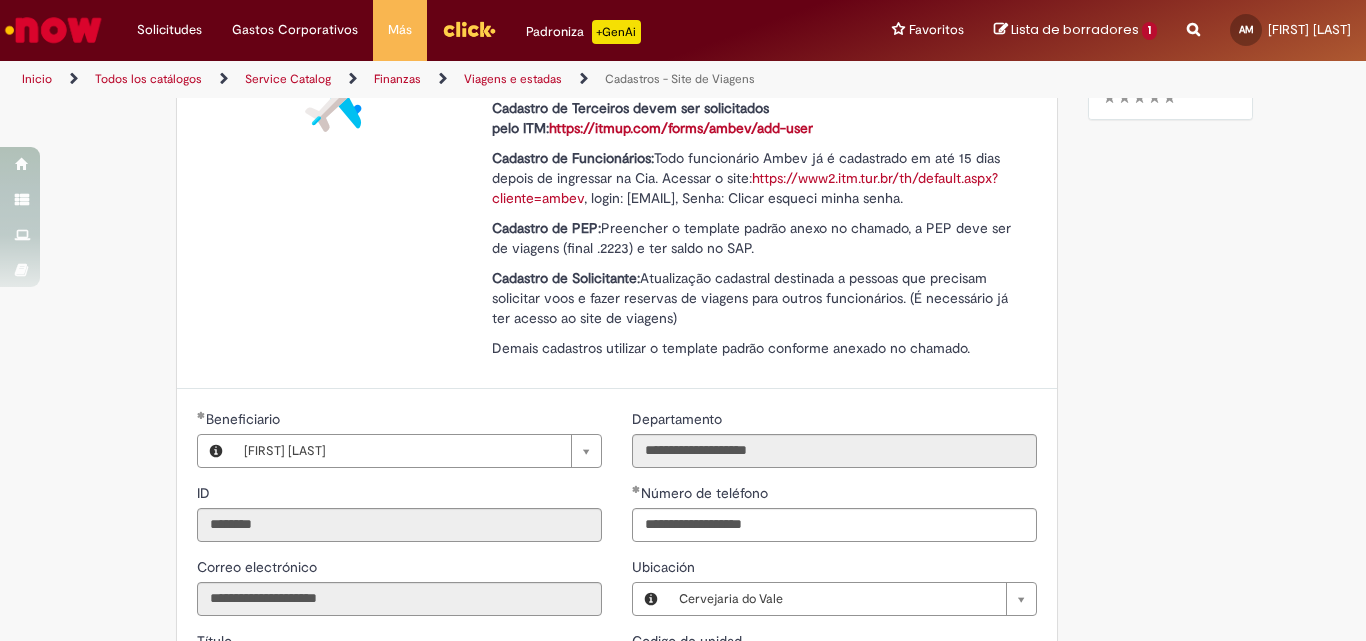 scroll, scrollTop: 0, scrollLeft: 0, axis: both 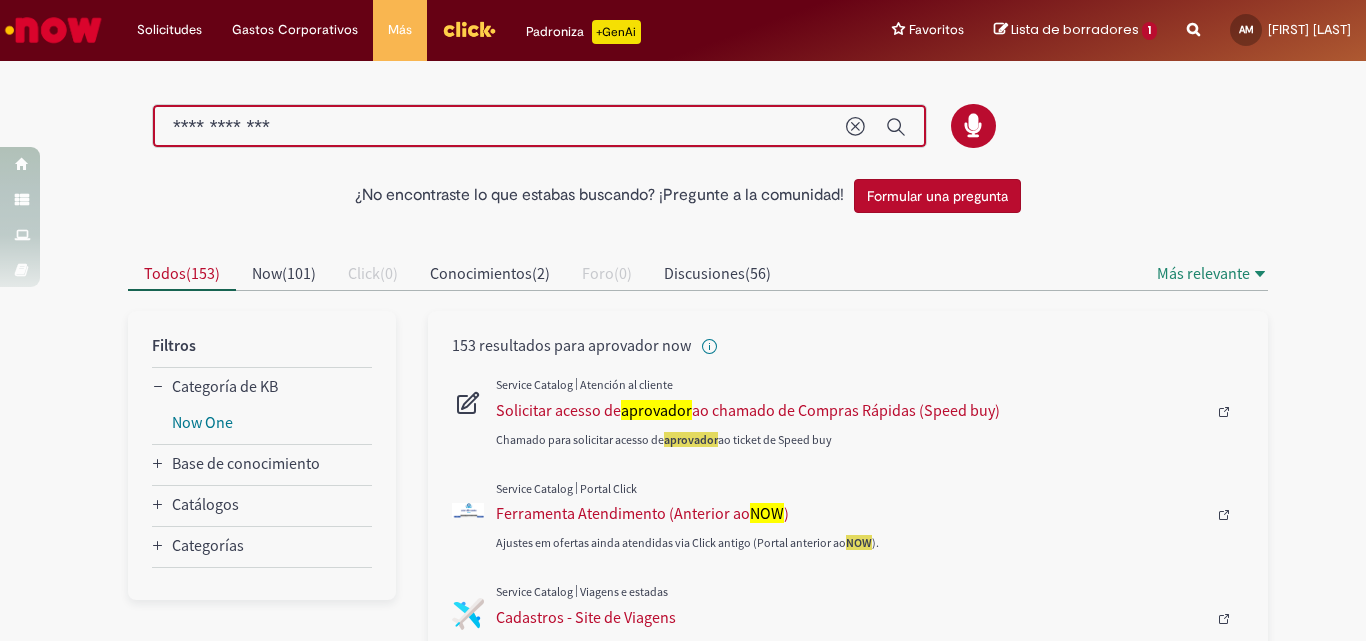 drag, startPoint x: 566, startPoint y: 126, endPoint x: 7, endPoint y: 7, distance: 571.526 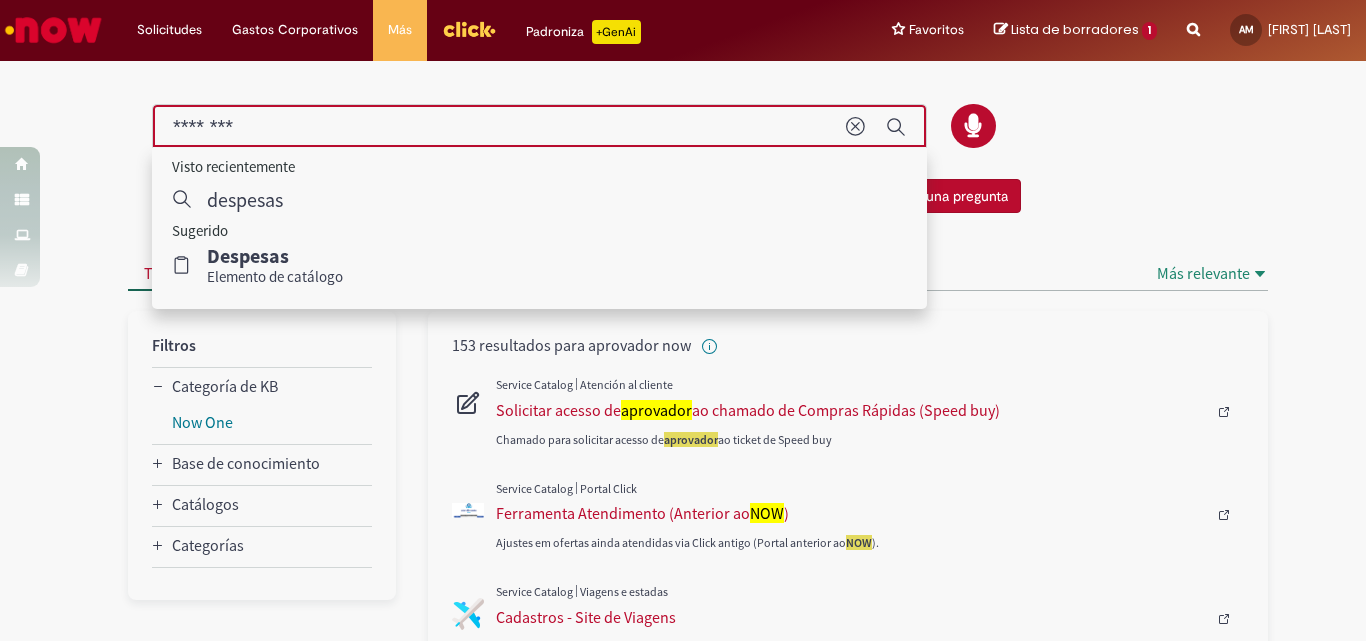 type on "********" 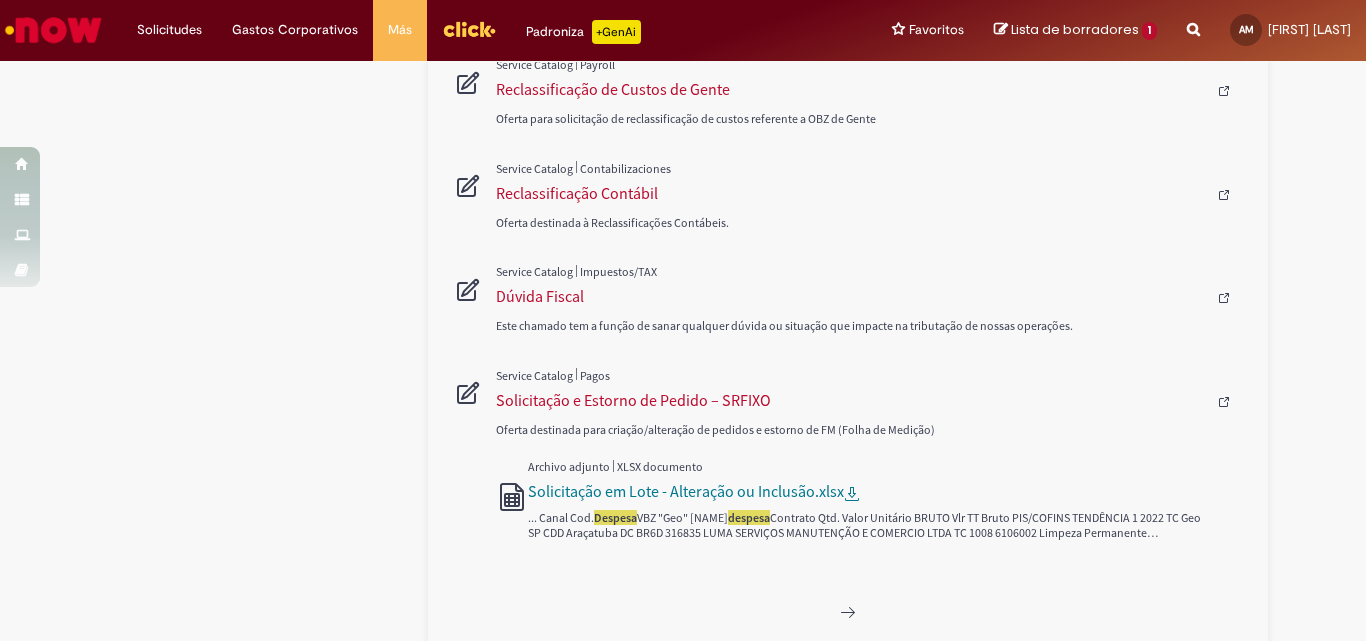 scroll, scrollTop: 1197, scrollLeft: 0, axis: vertical 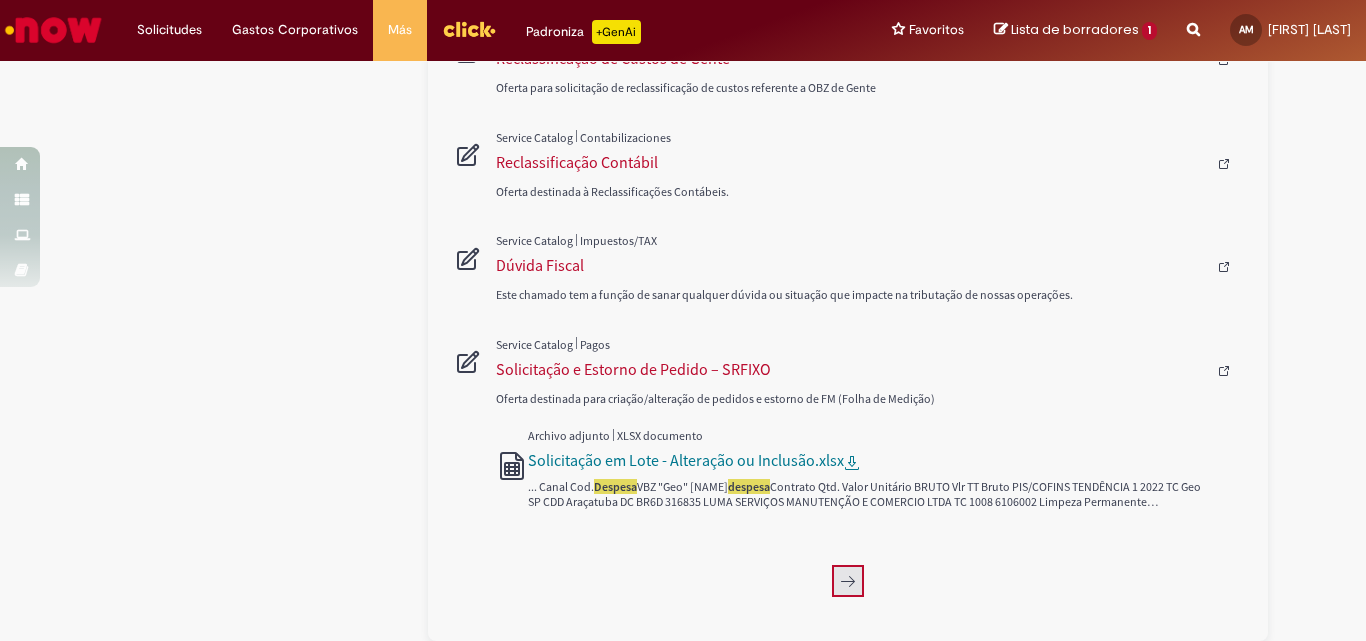 click at bounding box center (848, 581) 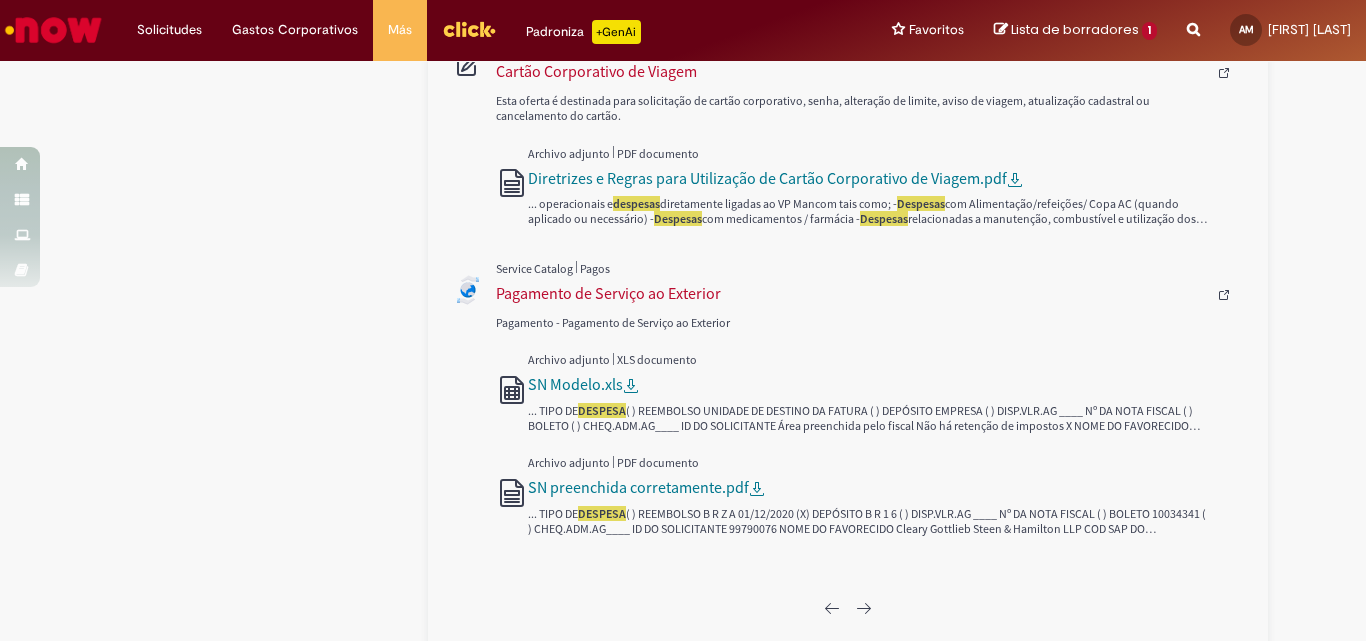 scroll, scrollTop: 1727, scrollLeft: 0, axis: vertical 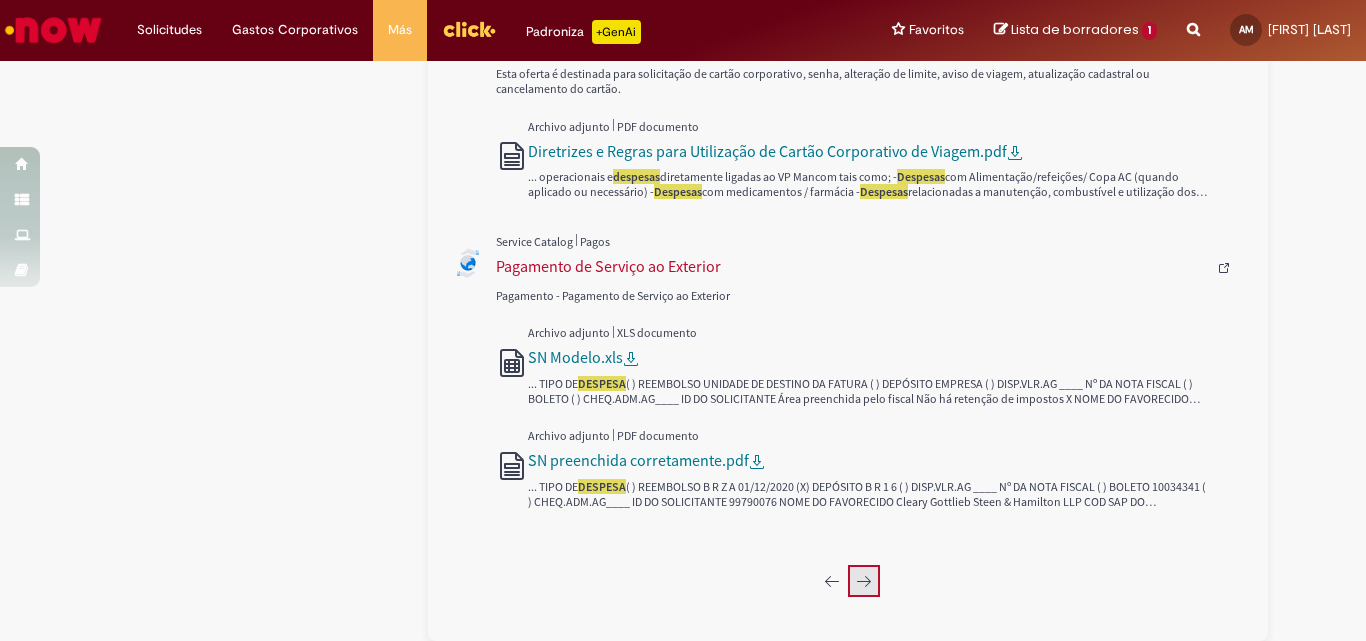 click 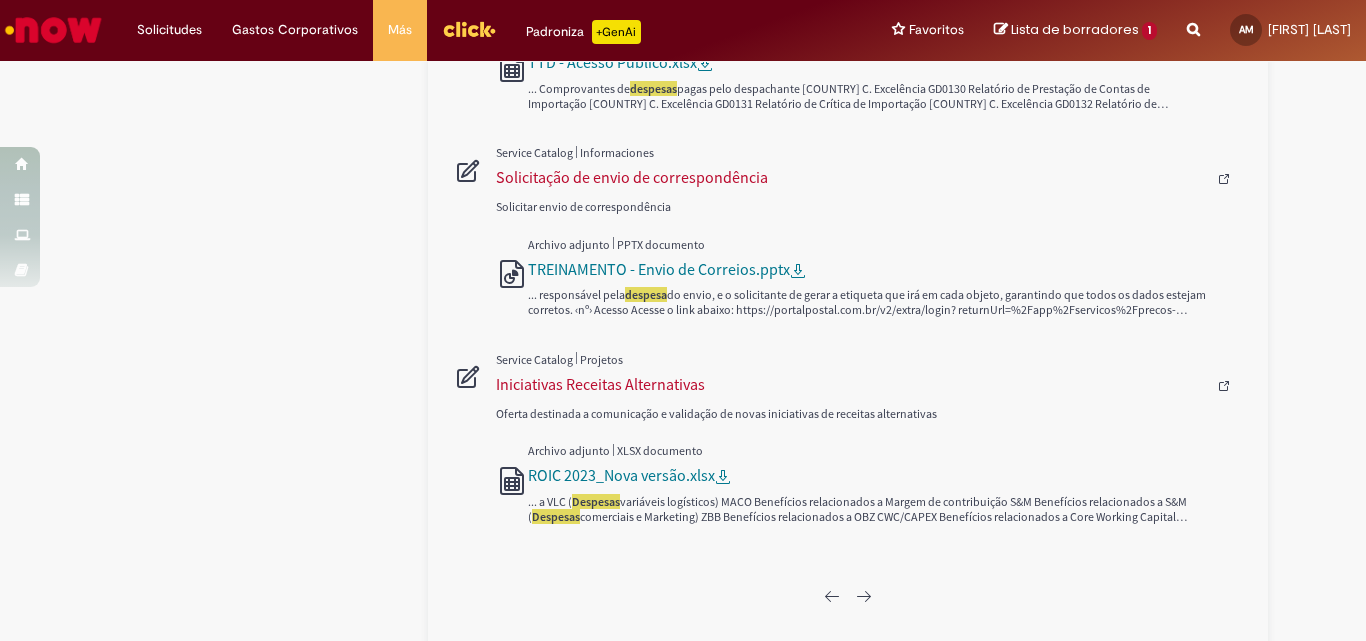 scroll, scrollTop: 2017, scrollLeft: 0, axis: vertical 